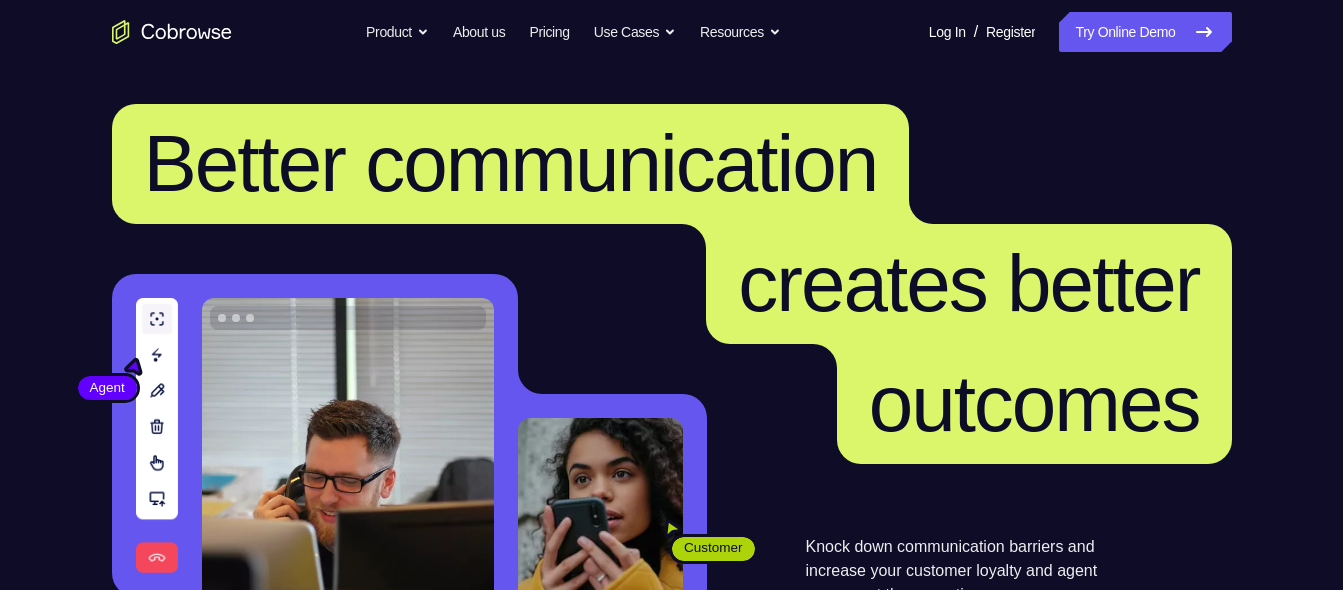 scroll, scrollTop: 0, scrollLeft: 0, axis: both 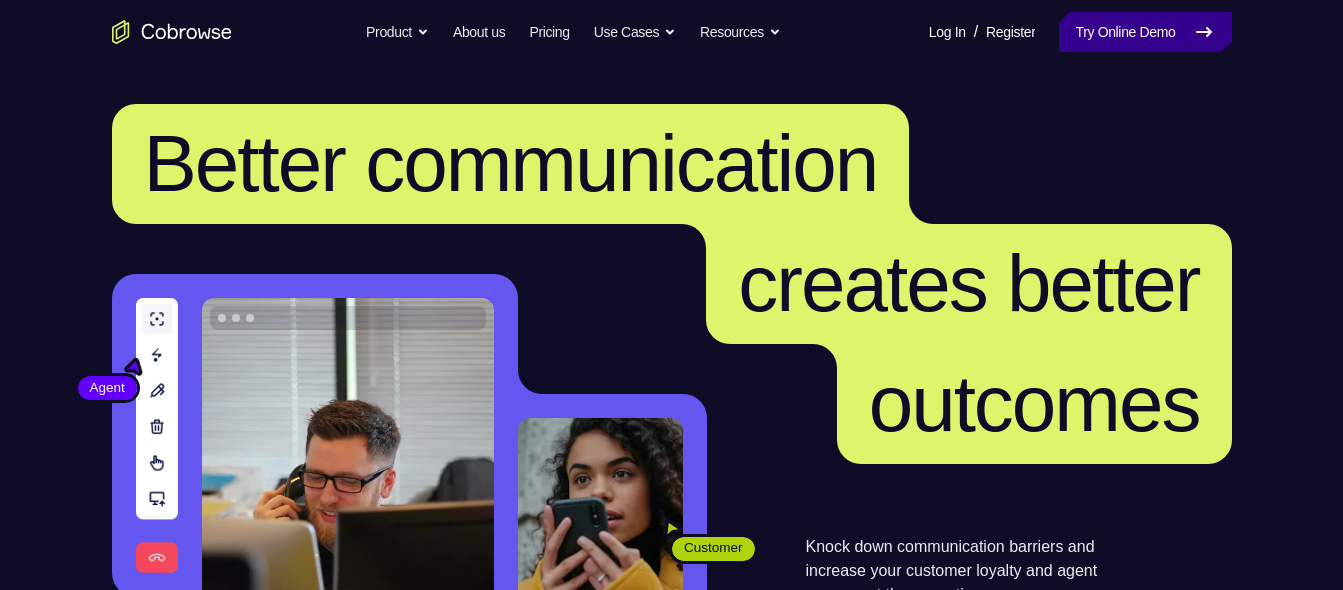 click on "Try Online Demo" at bounding box center (1145, 32) 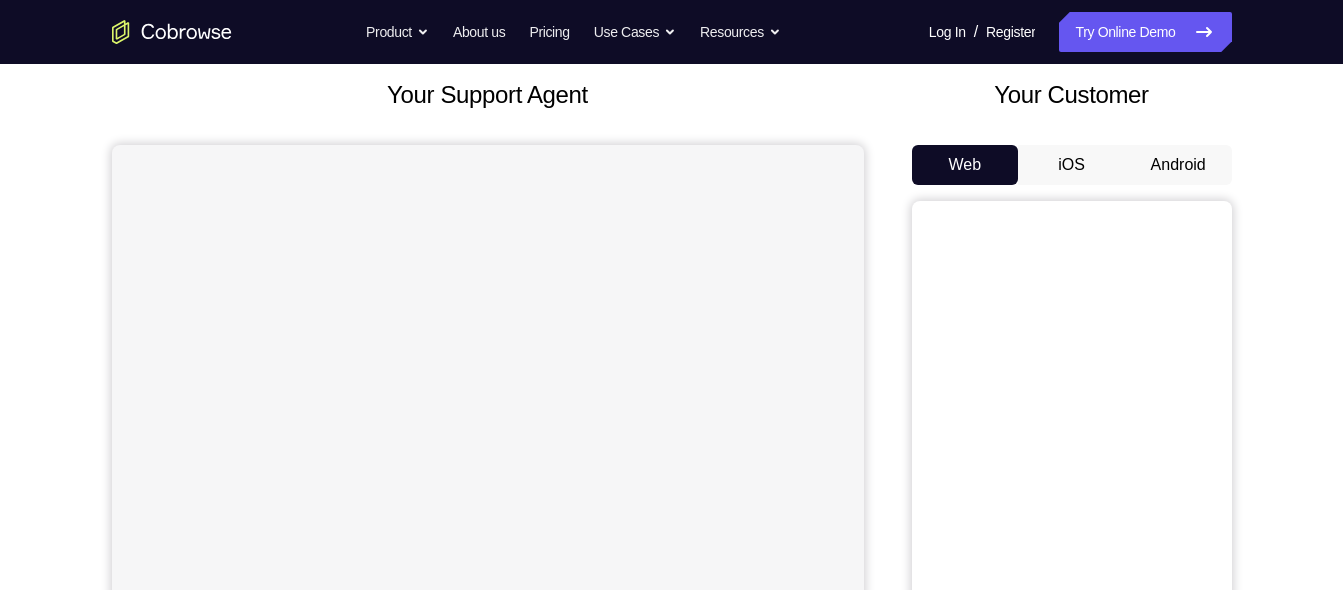 scroll, scrollTop: 120, scrollLeft: 0, axis: vertical 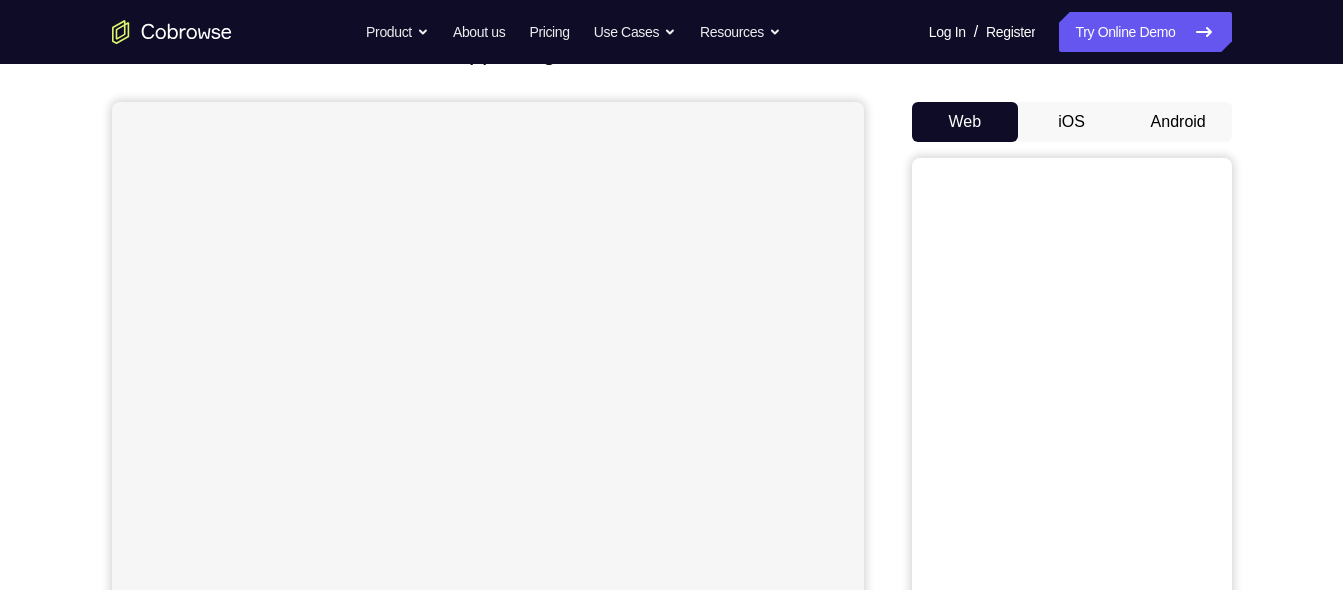 click on "Your Support Agent             Your Customer       Web   iOS   Android                         Next Steps   We’d be happy to give a product demo, answer any technical questions, or share best practices.          Create An Account             Contact Sales" at bounding box center [672, 565] 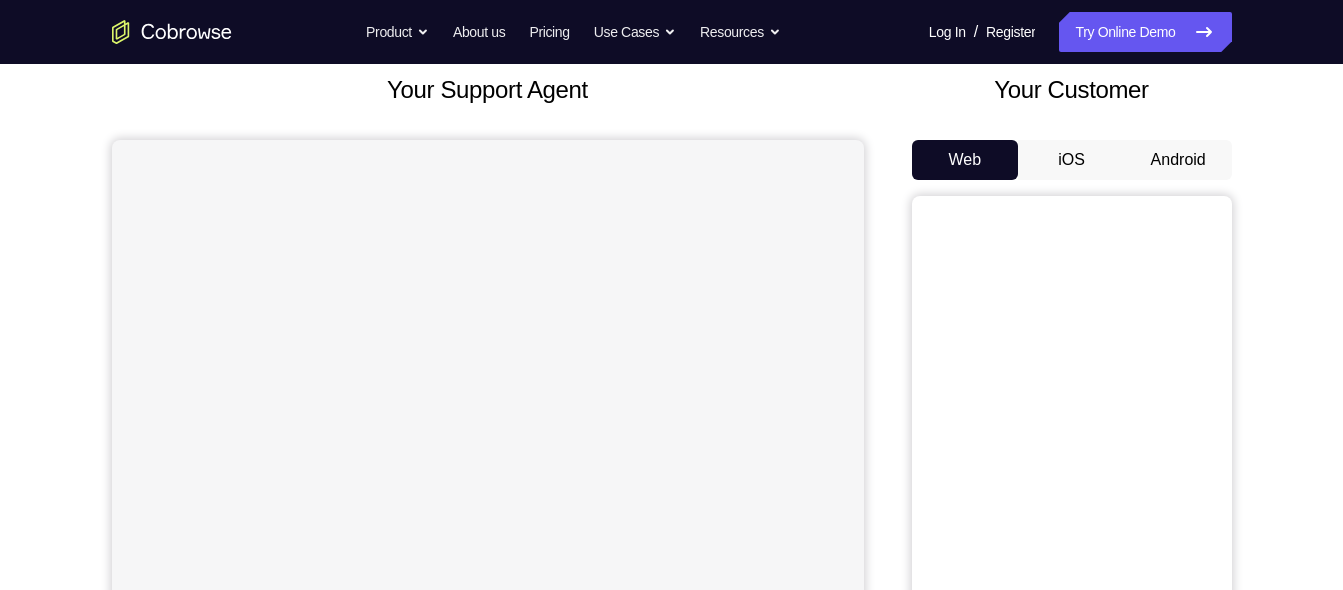 scroll, scrollTop: 80, scrollLeft: 0, axis: vertical 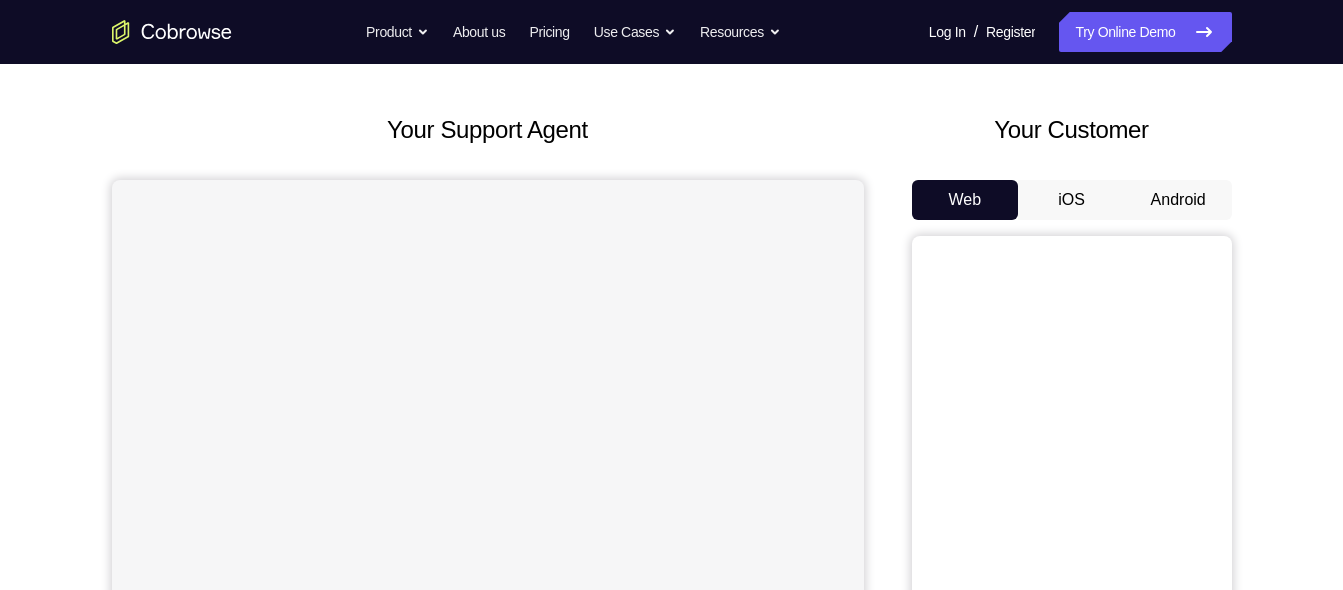 click on "Android" at bounding box center [1178, 200] 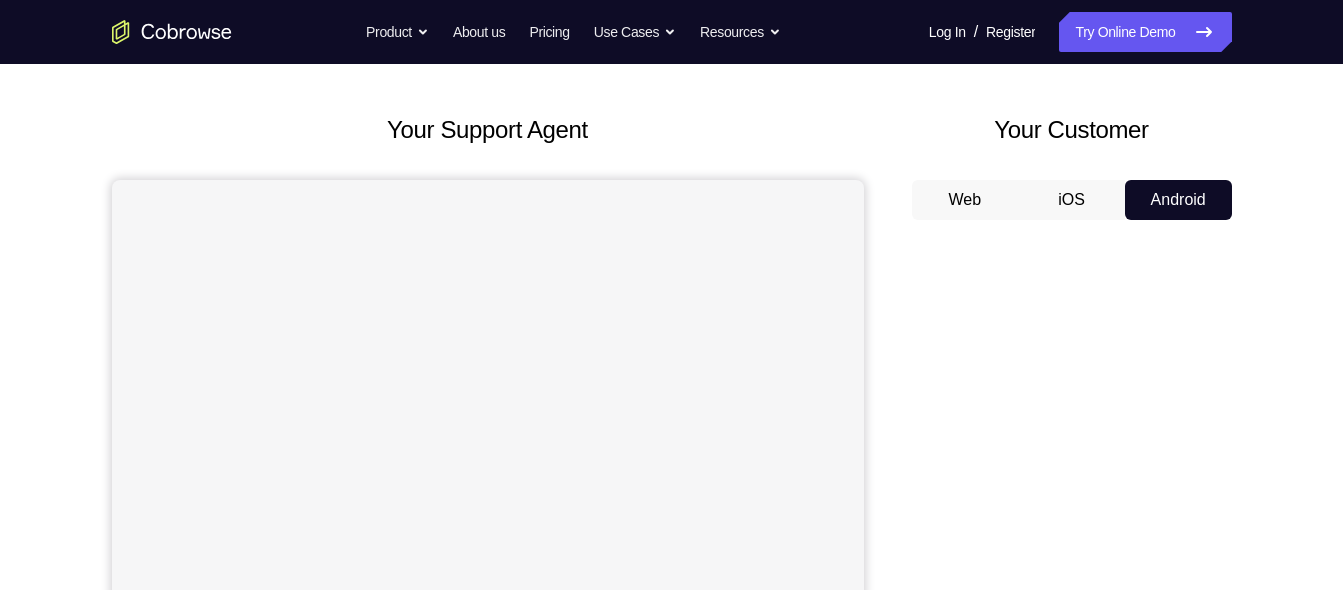 type 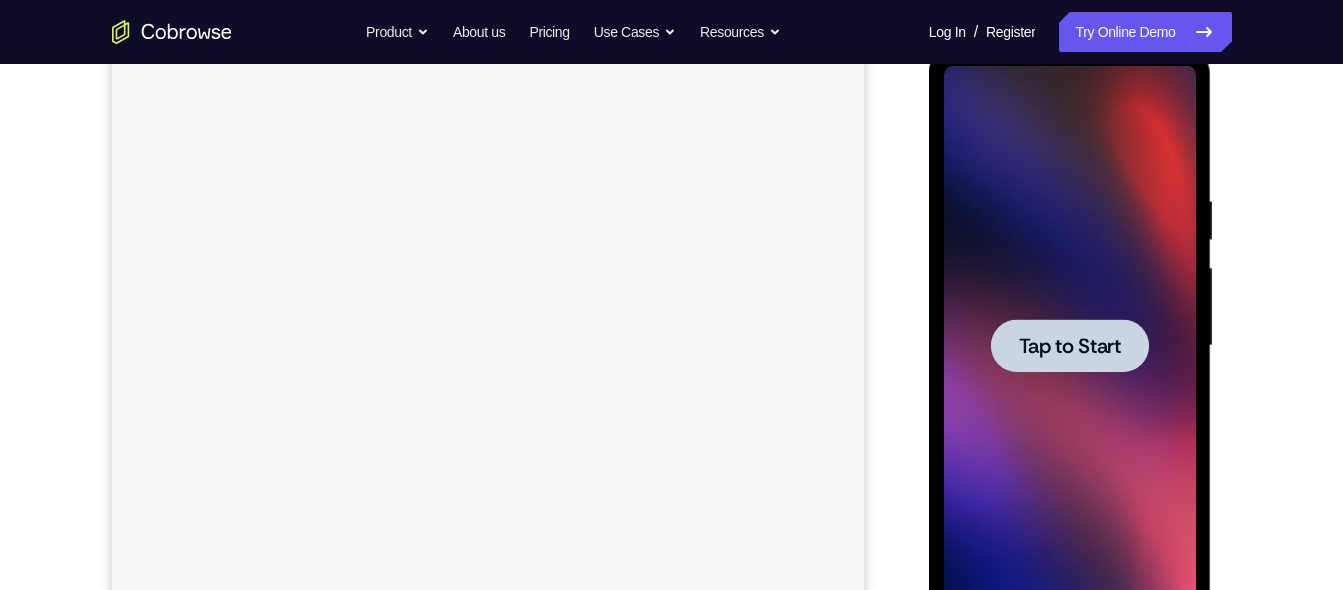 scroll, scrollTop: 0, scrollLeft: 0, axis: both 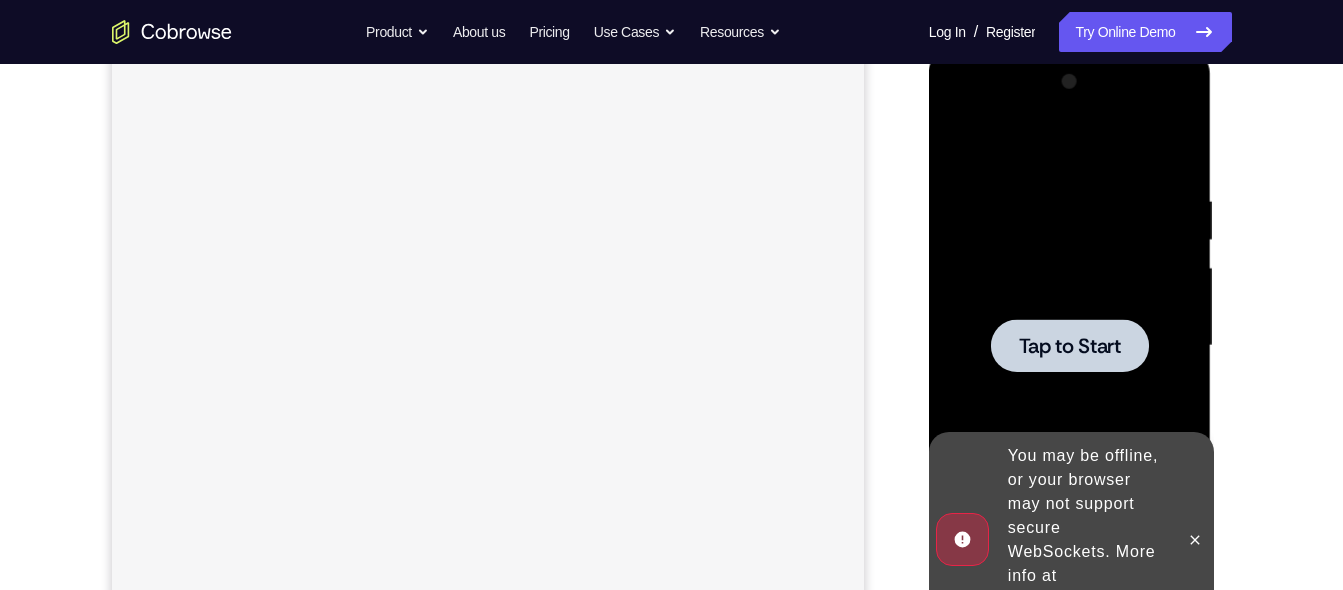 click at bounding box center (1070, 345) 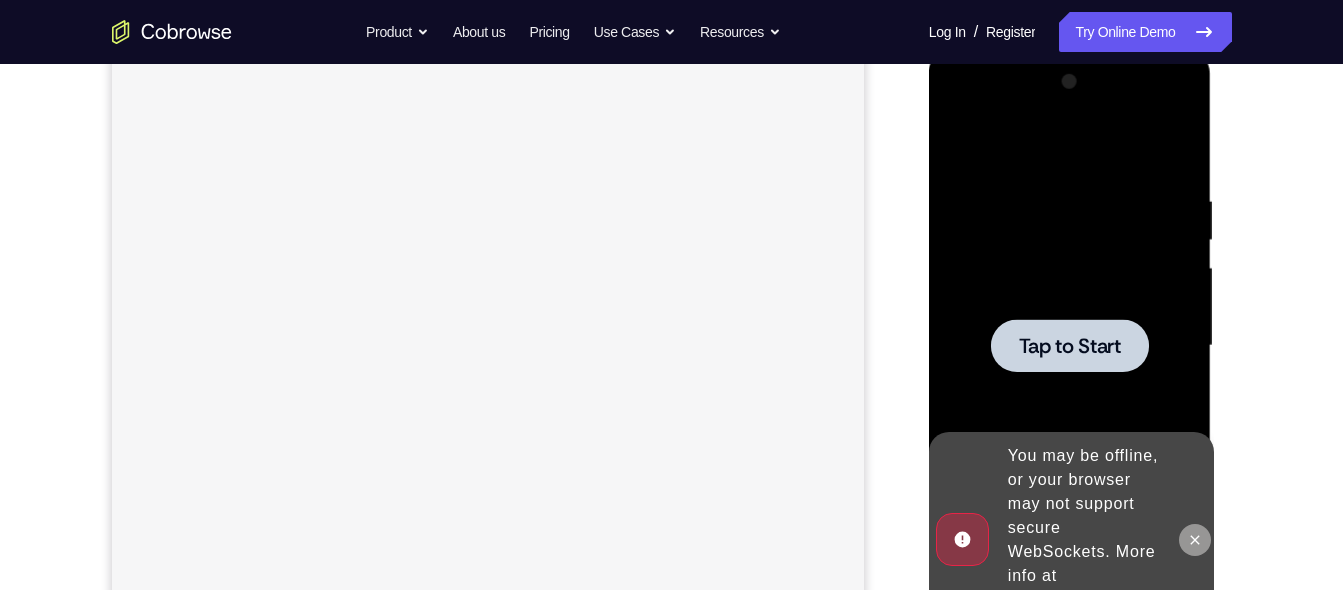 click 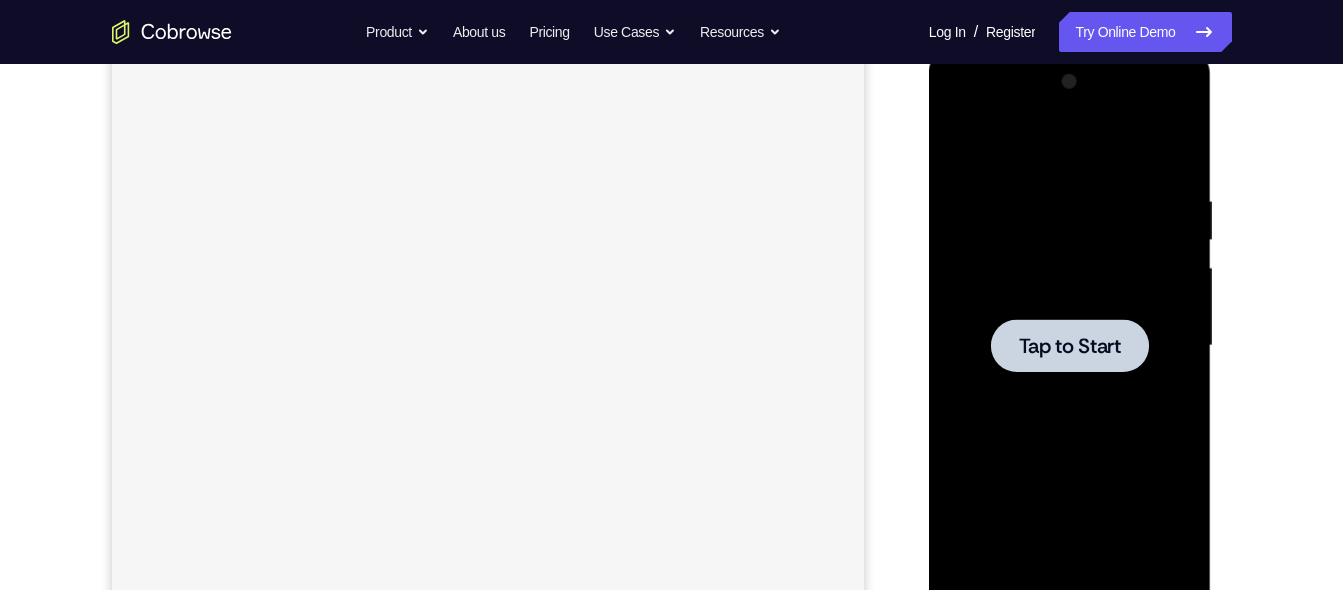 click at bounding box center [1070, 345] 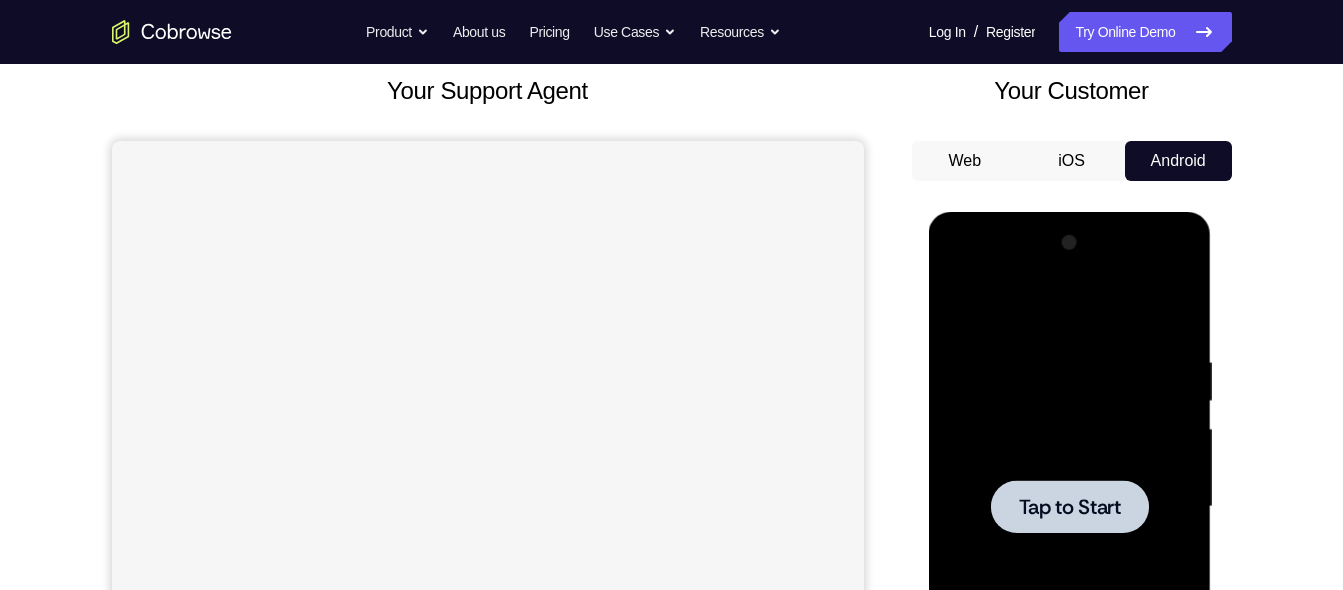 scroll, scrollTop: 120, scrollLeft: 0, axis: vertical 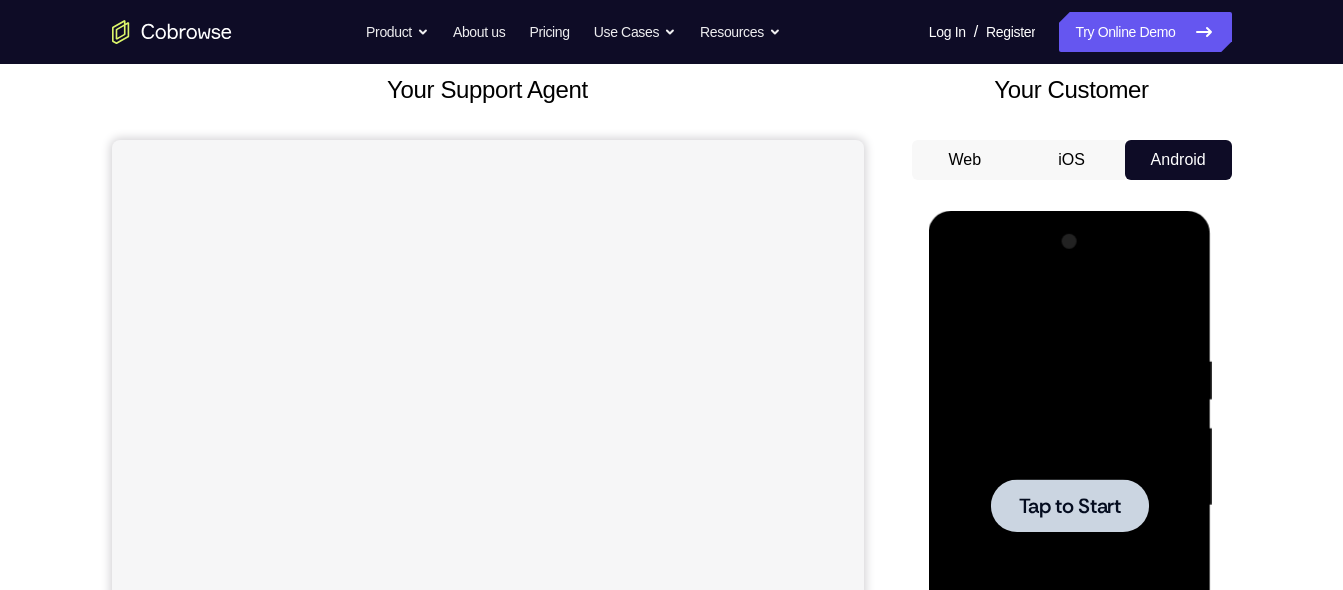 click on "Tap to Start" at bounding box center [1070, 506] 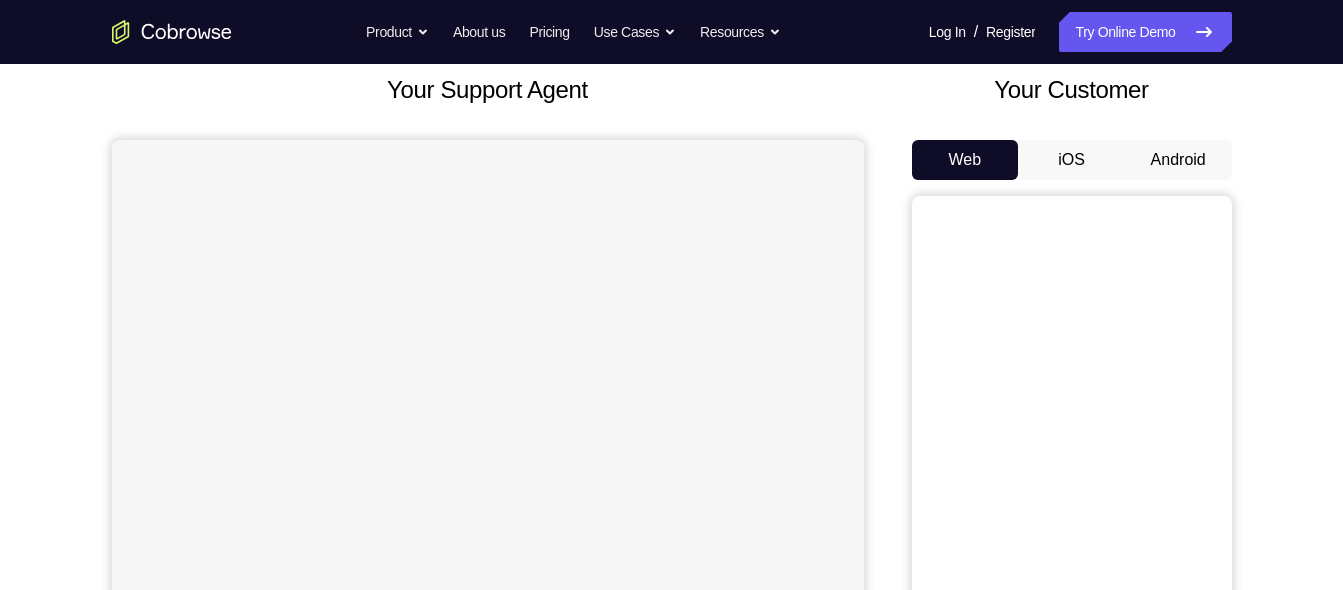 click on "Android" at bounding box center [1178, 160] 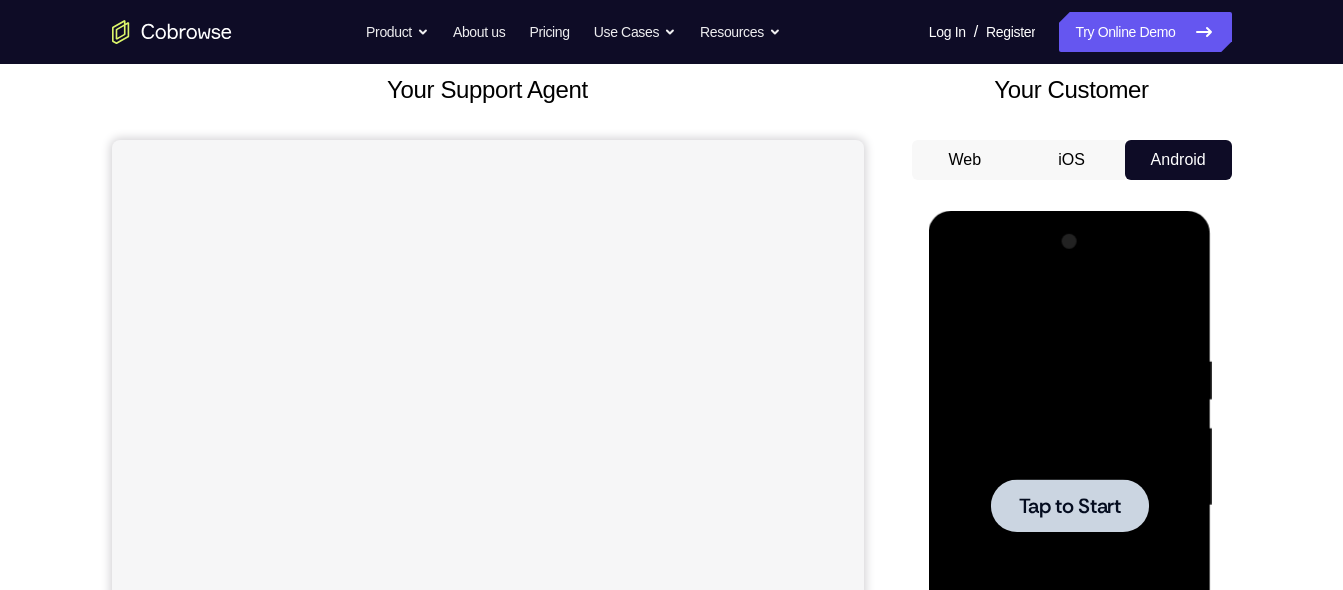 click on "Tap to Start" at bounding box center (1070, 506) 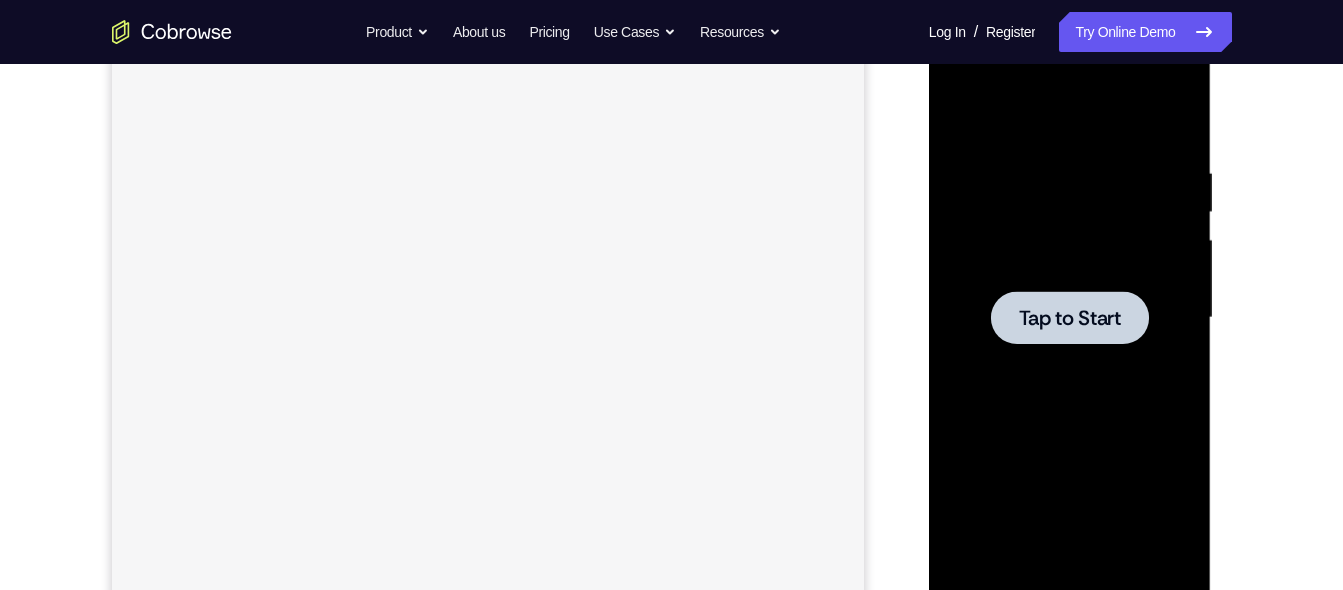 scroll, scrollTop: 320, scrollLeft: 0, axis: vertical 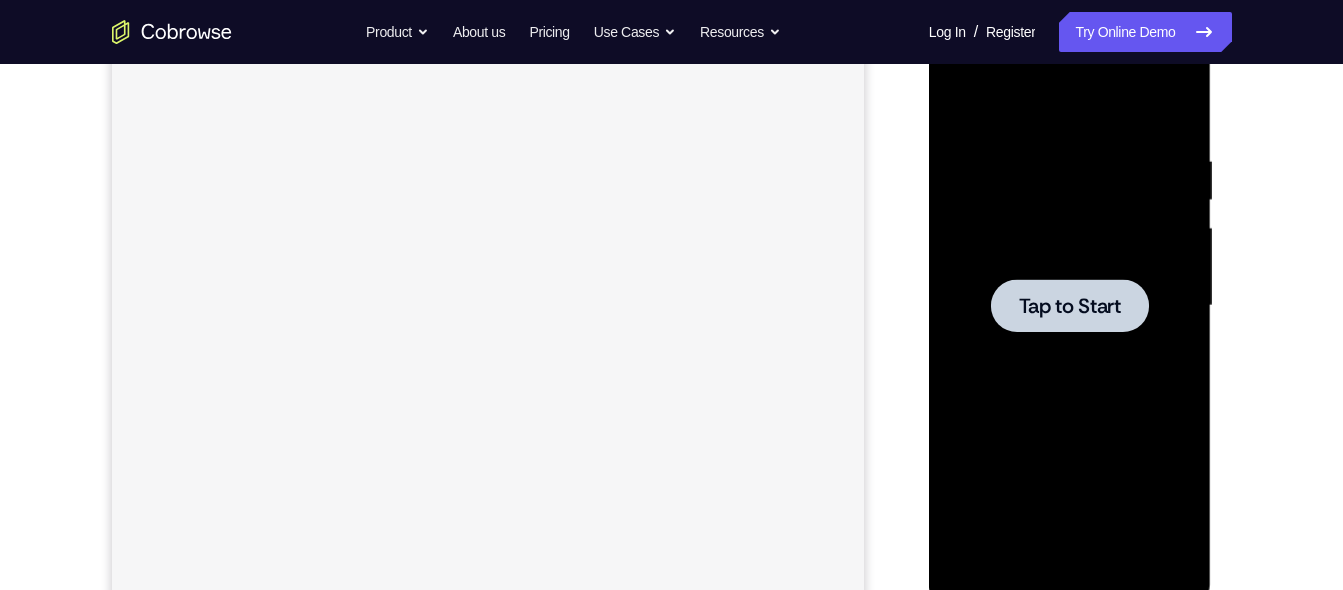 click on "Tap to Start" at bounding box center (1070, 306) 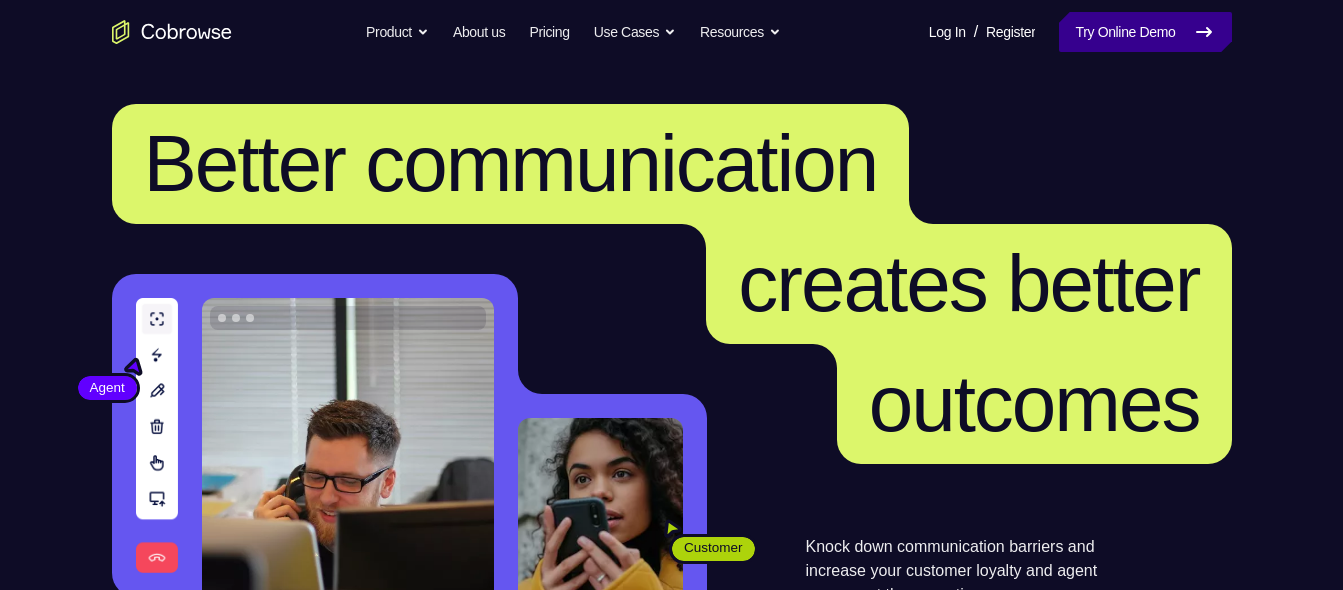 scroll, scrollTop: 0, scrollLeft: 0, axis: both 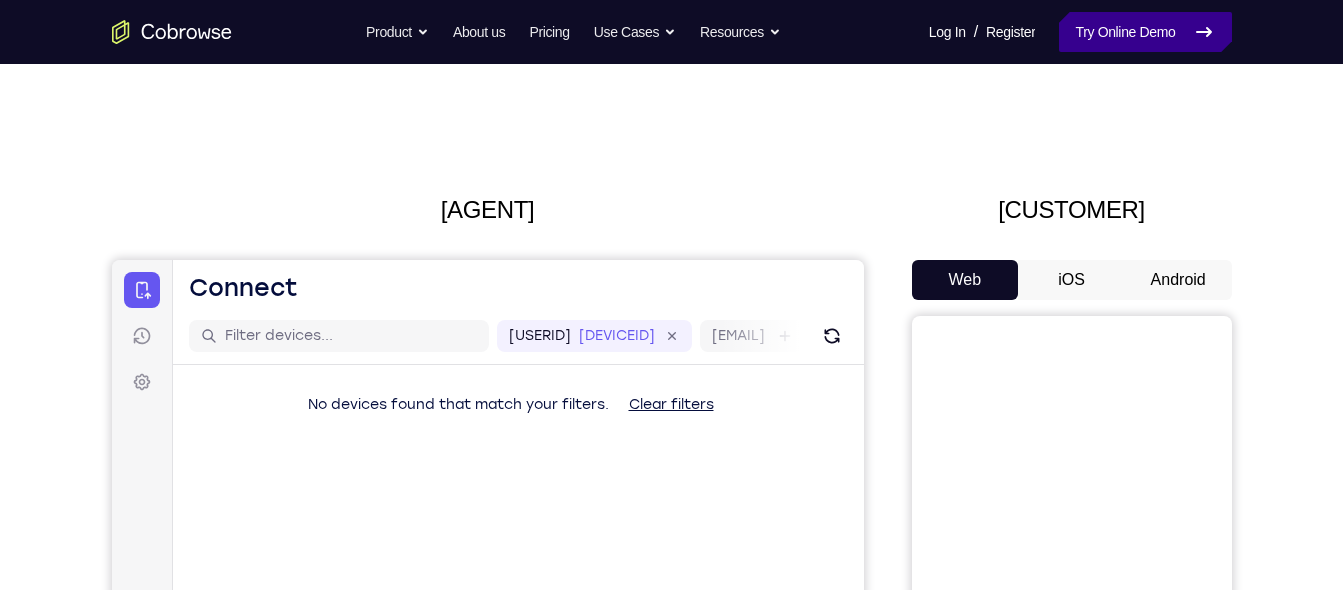 click on "Try Online Demo" at bounding box center (1145, 32) 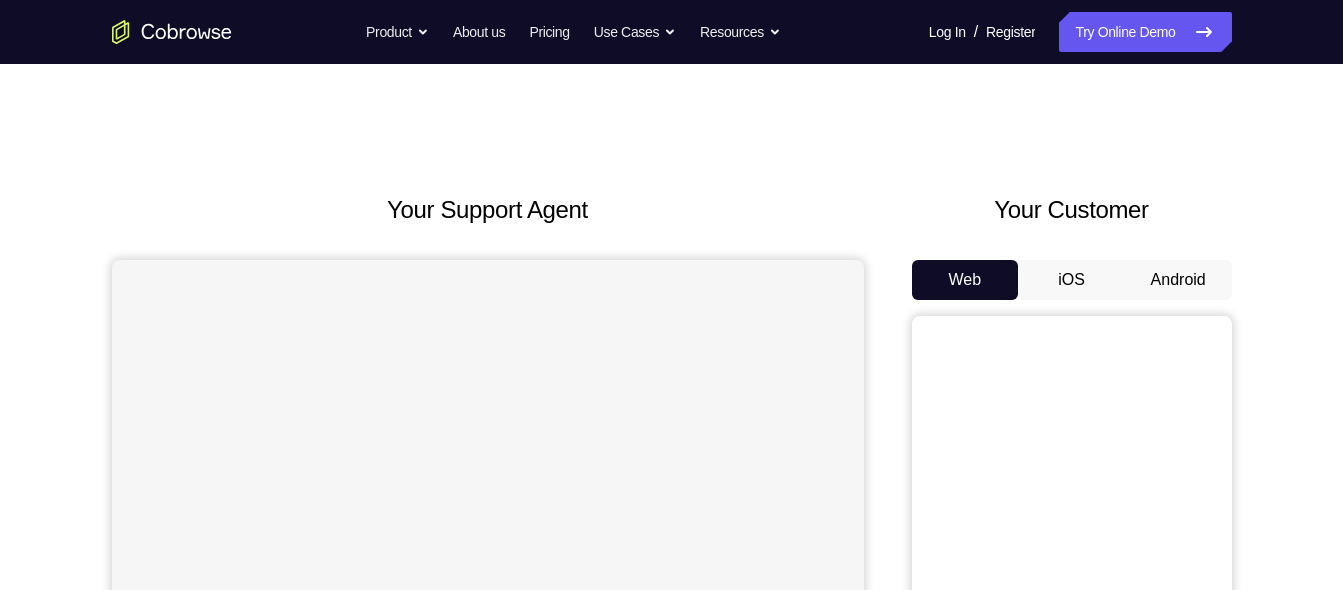 scroll, scrollTop: 0, scrollLeft: 0, axis: both 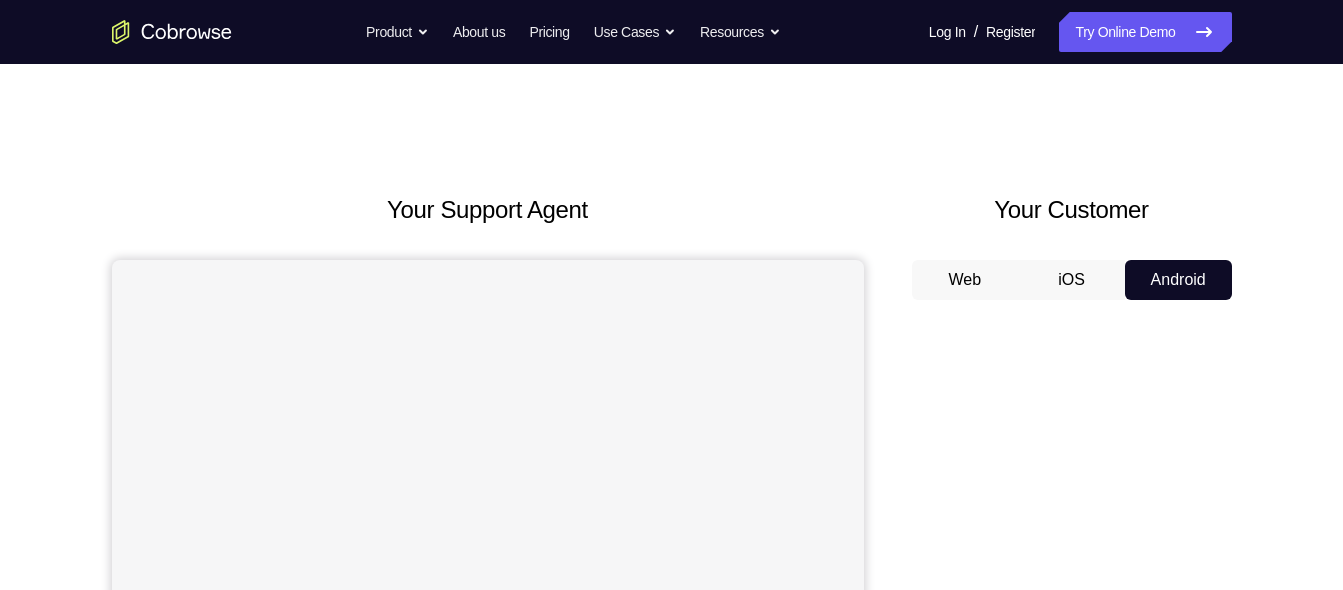 type 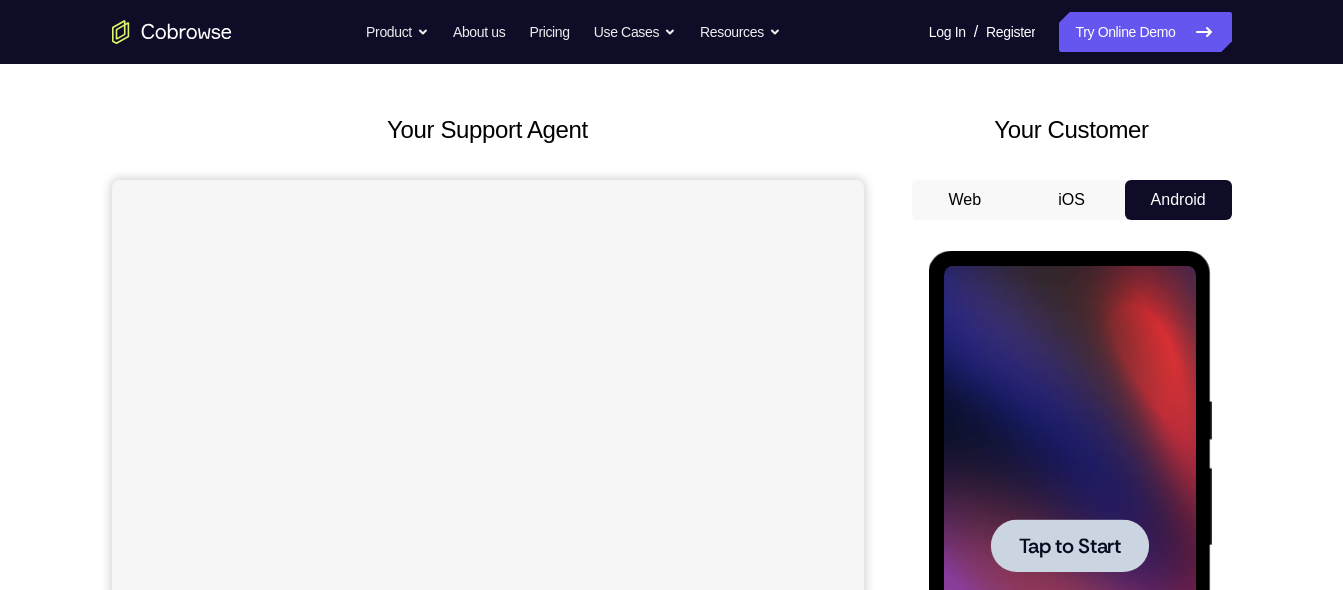scroll, scrollTop: 0, scrollLeft: 0, axis: both 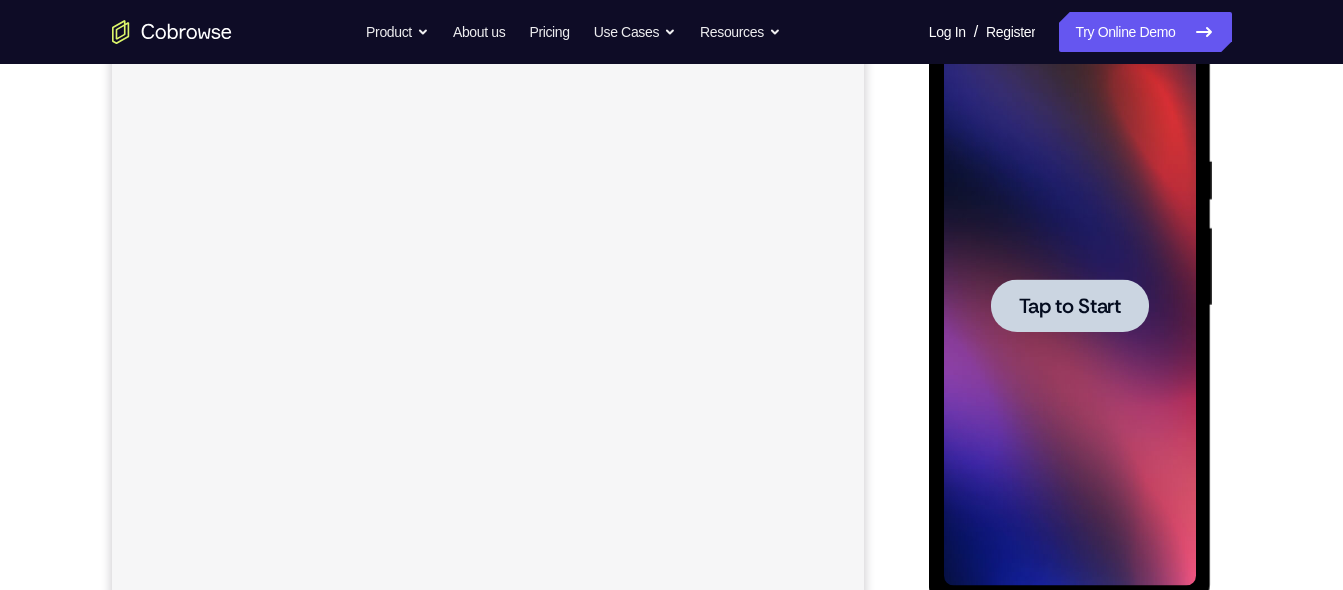 click at bounding box center (1070, 305) 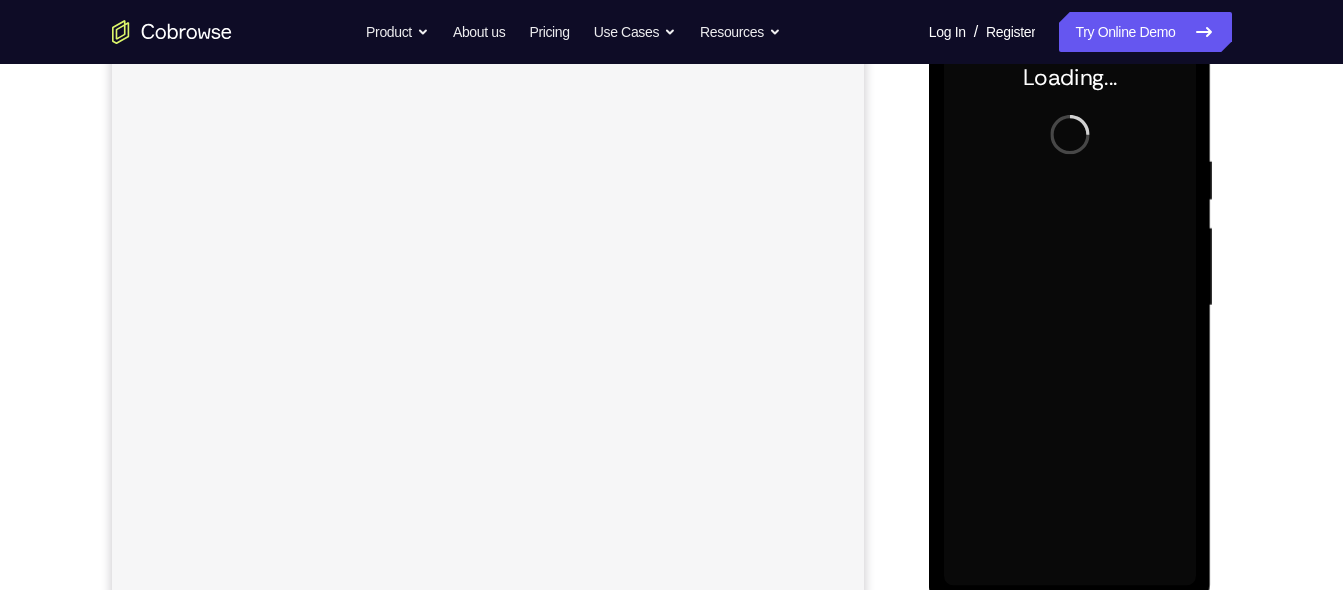 click at bounding box center (1070, 306) 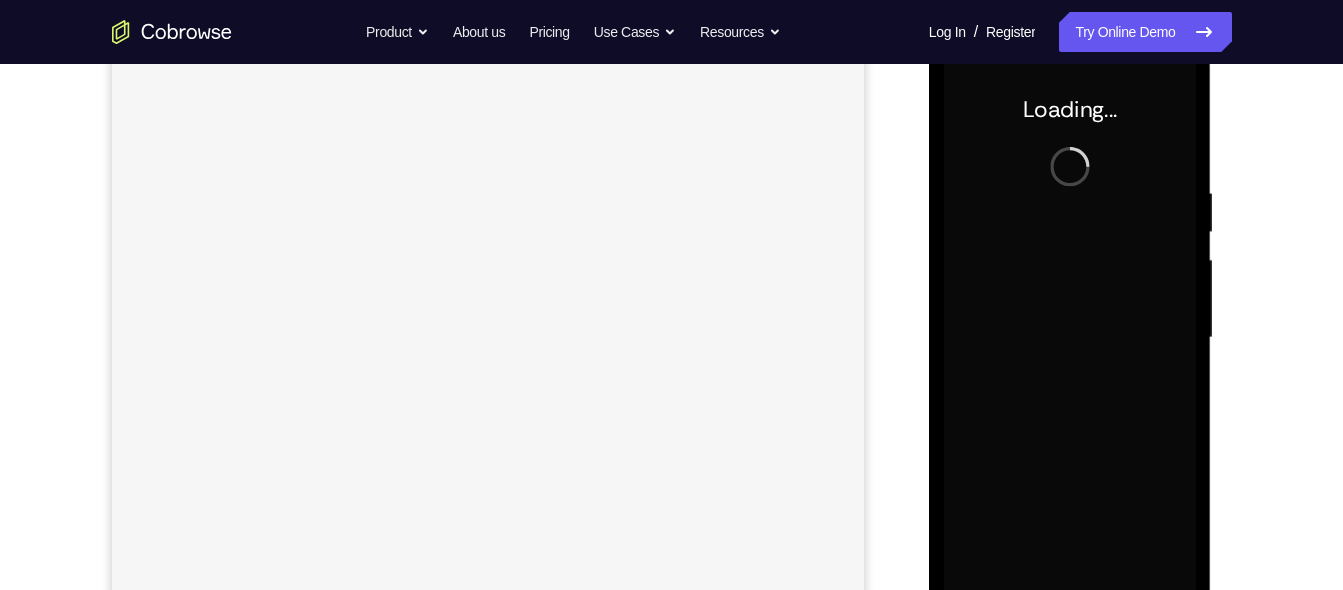 scroll, scrollTop: 256, scrollLeft: 0, axis: vertical 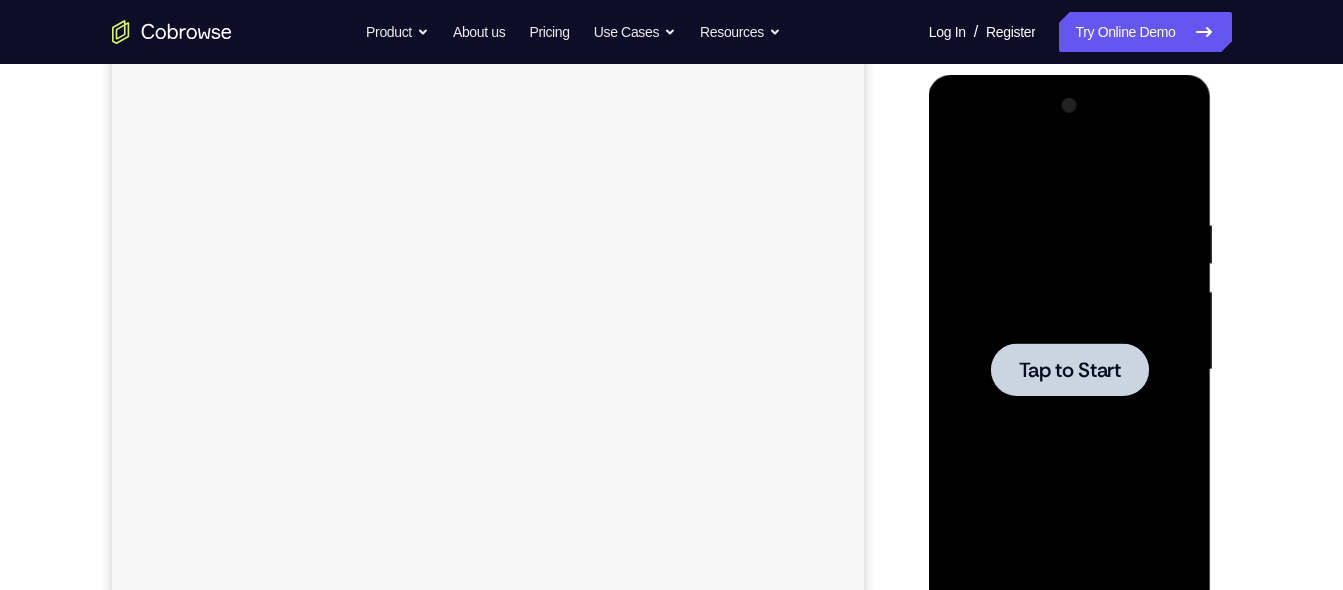 click at bounding box center [1070, 370] 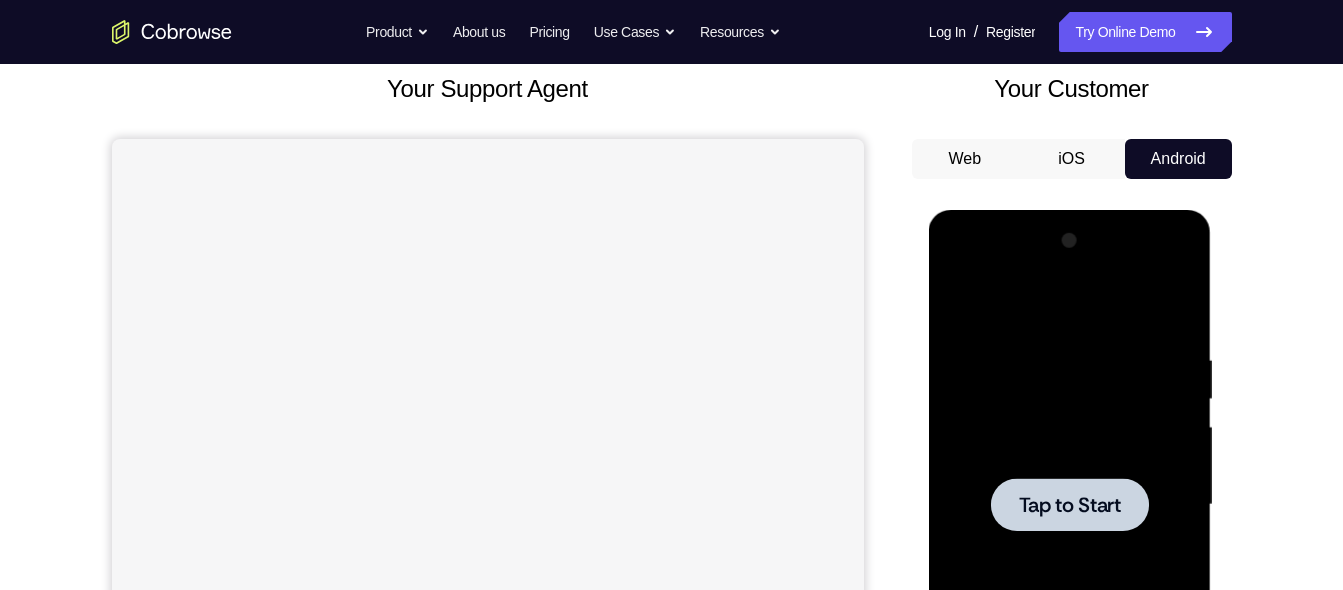 scroll, scrollTop: 117, scrollLeft: 0, axis: vertical 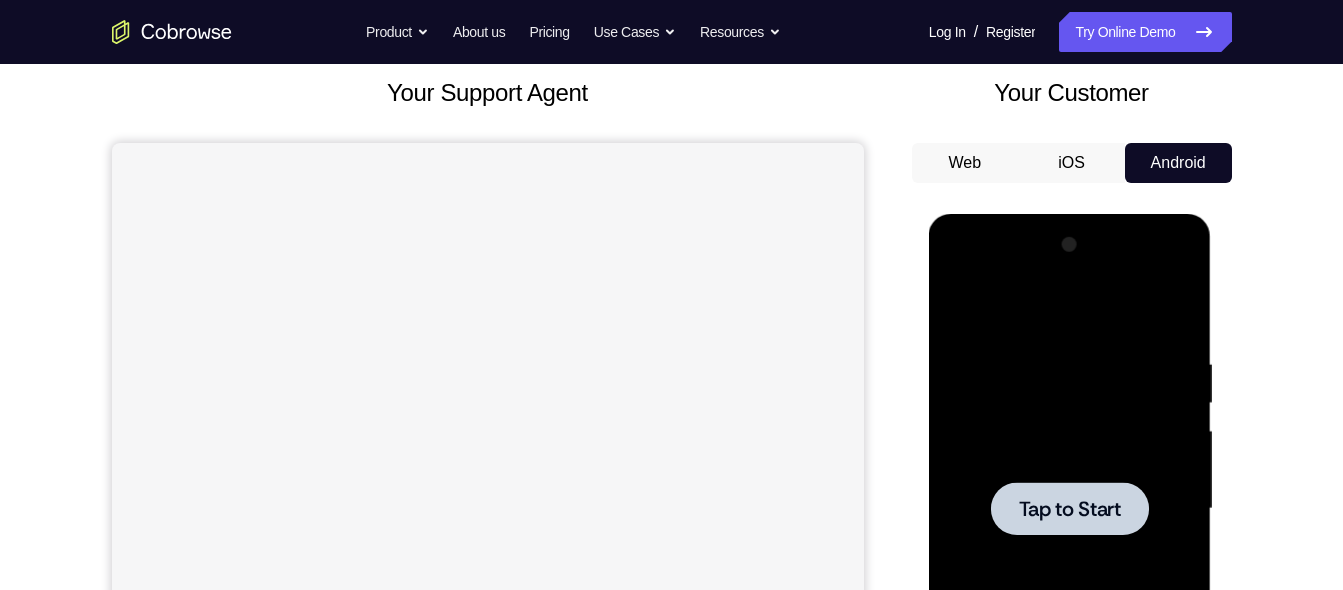 click on "iOS" at bounding box center [1071, 163] 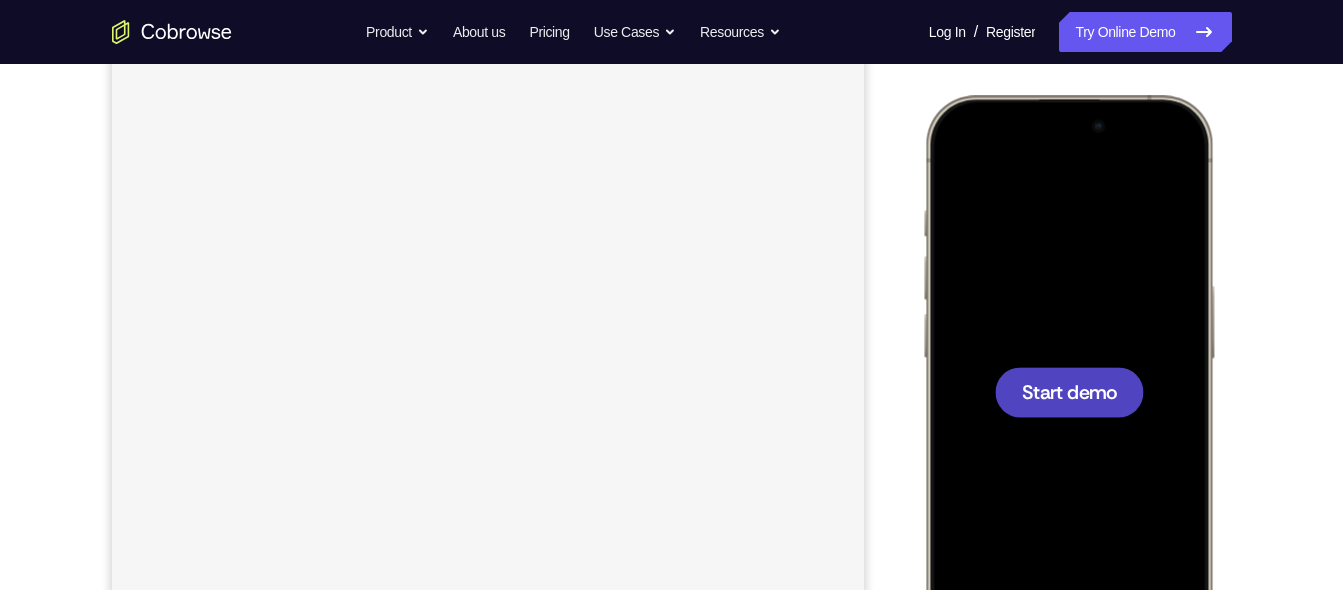 scroll, scrollTop: 0, scrollLeft: 0, axis: both 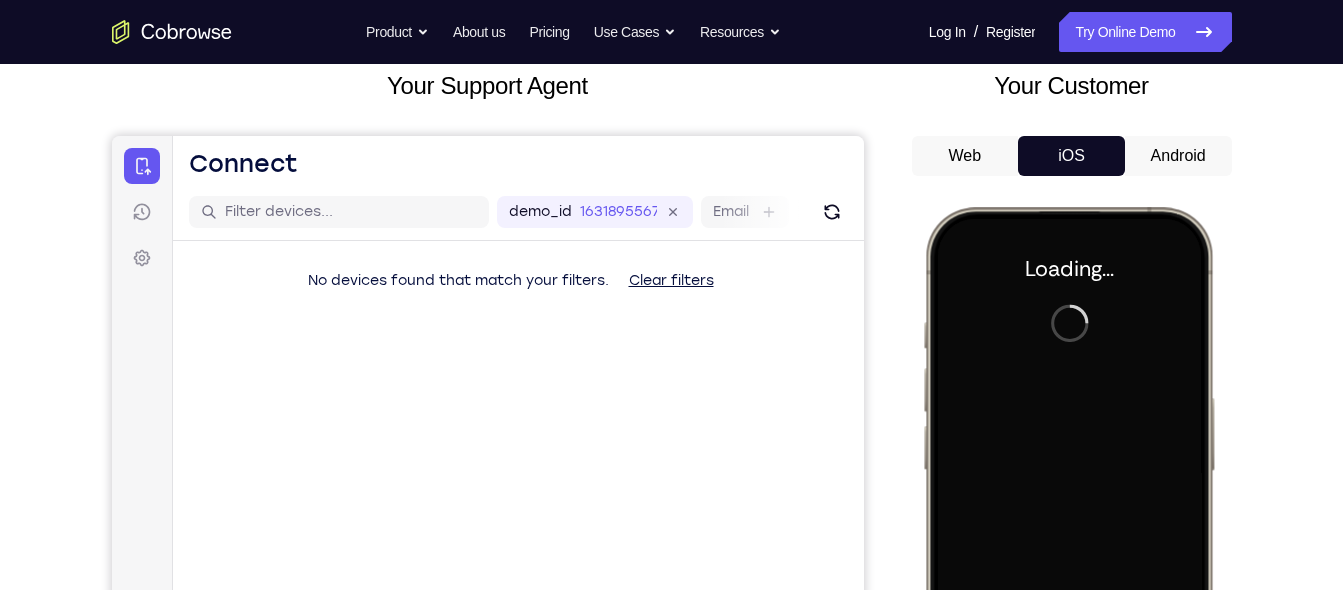 click at bounding box center [1067, 503] 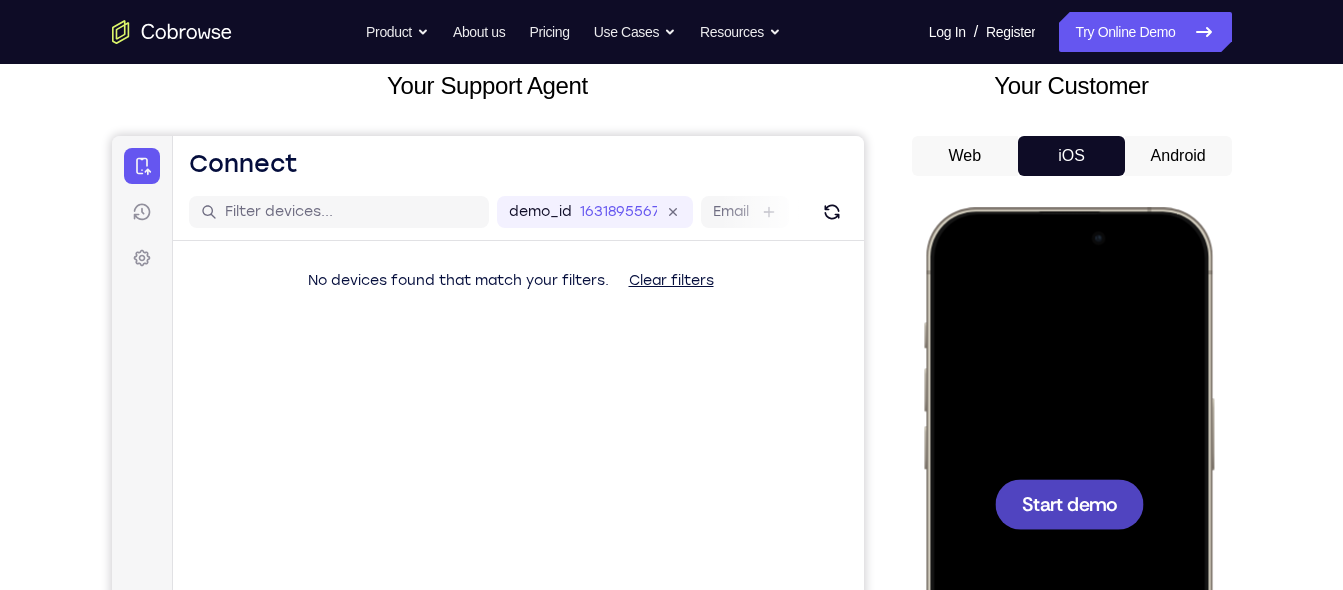 click on "Android" at bounding box center (1178, 156) 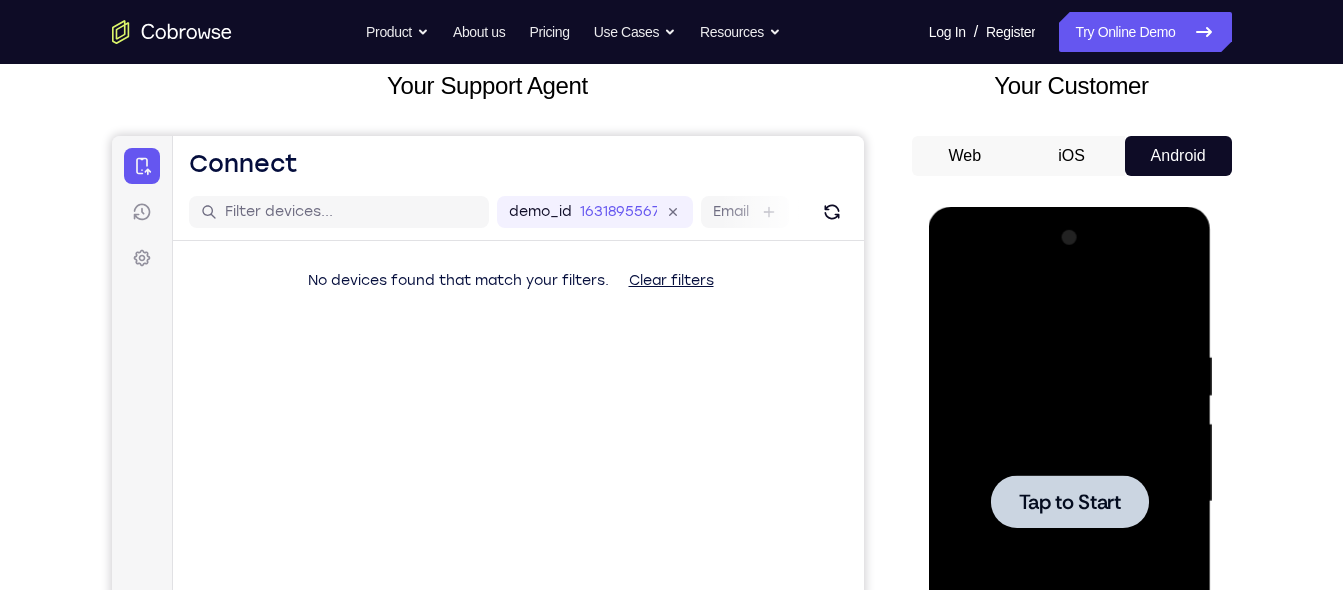 click at bounding box center (1070, 501) 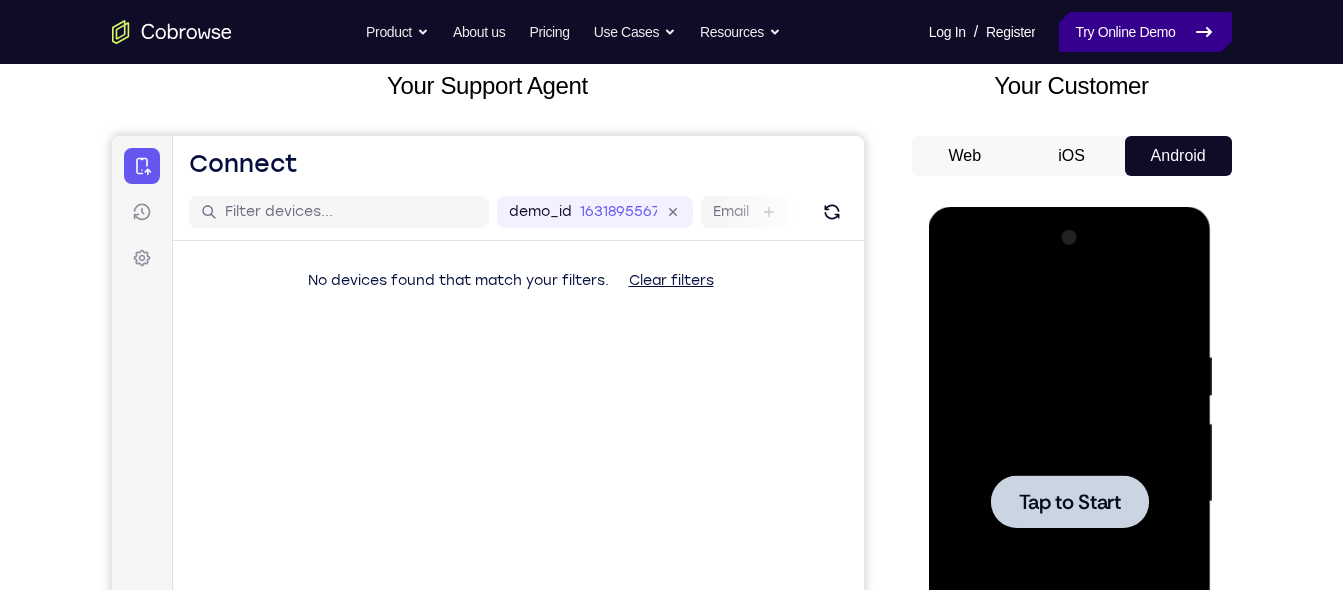 click on "Try Online Demo" at bounding box center (1145, 32) 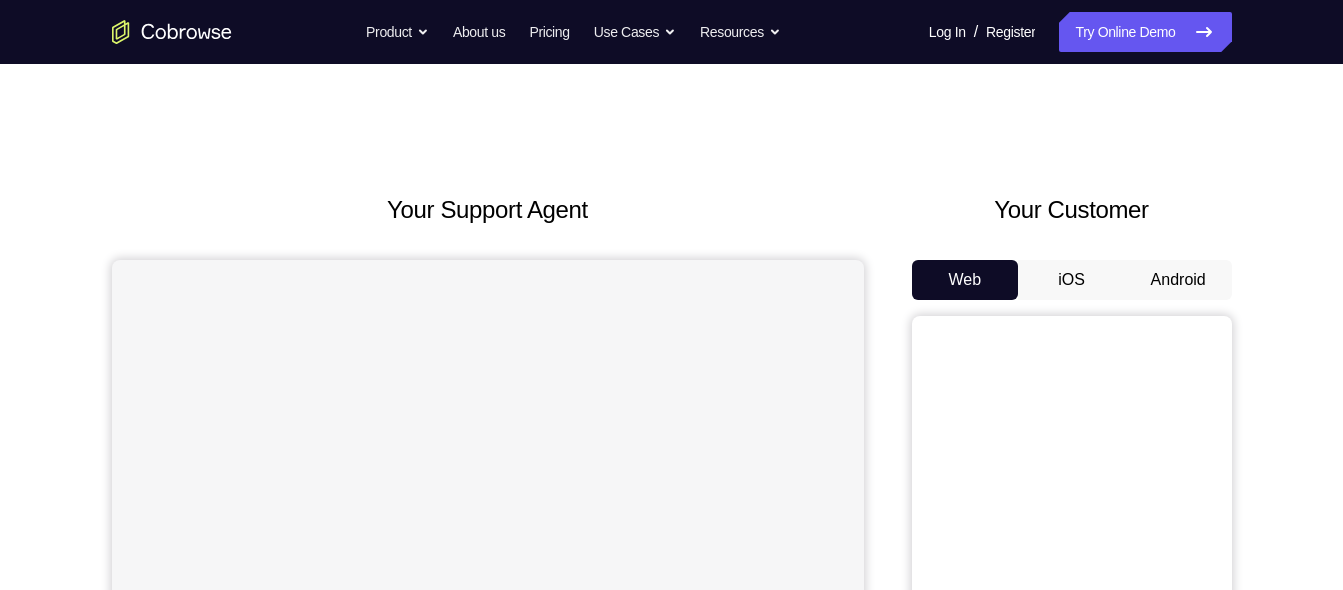 scroll, scrollTop: 0, scrollLeft: 0, axis: both 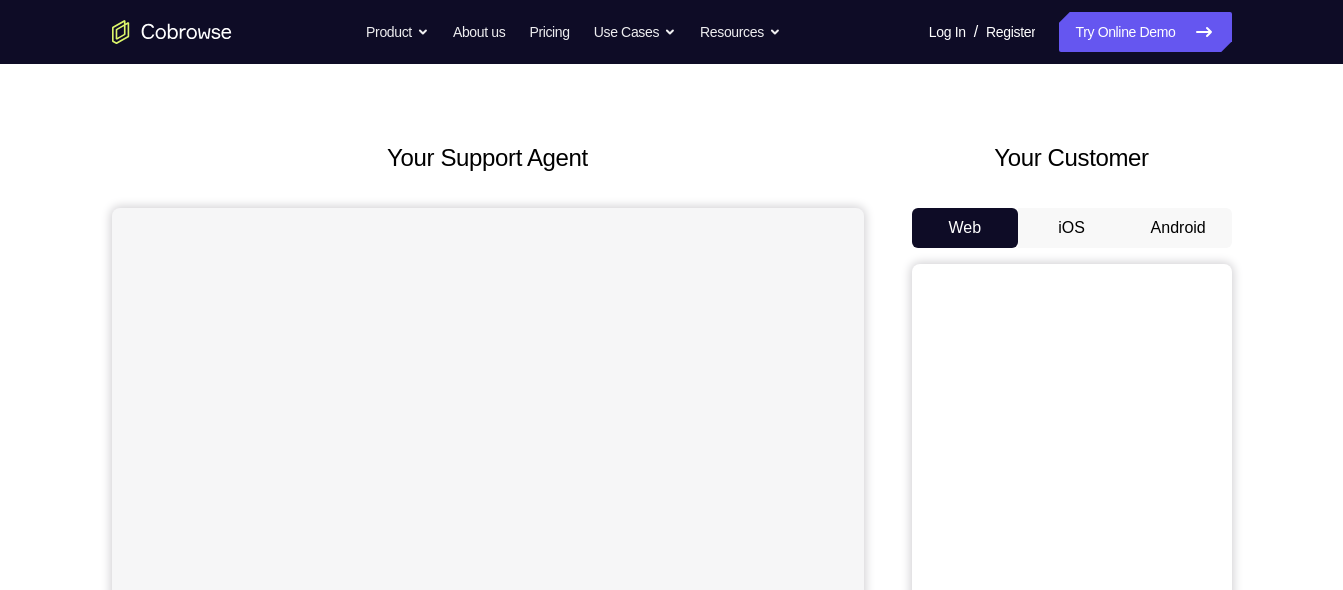 click on "Android" at bounding box center [1178, 228] 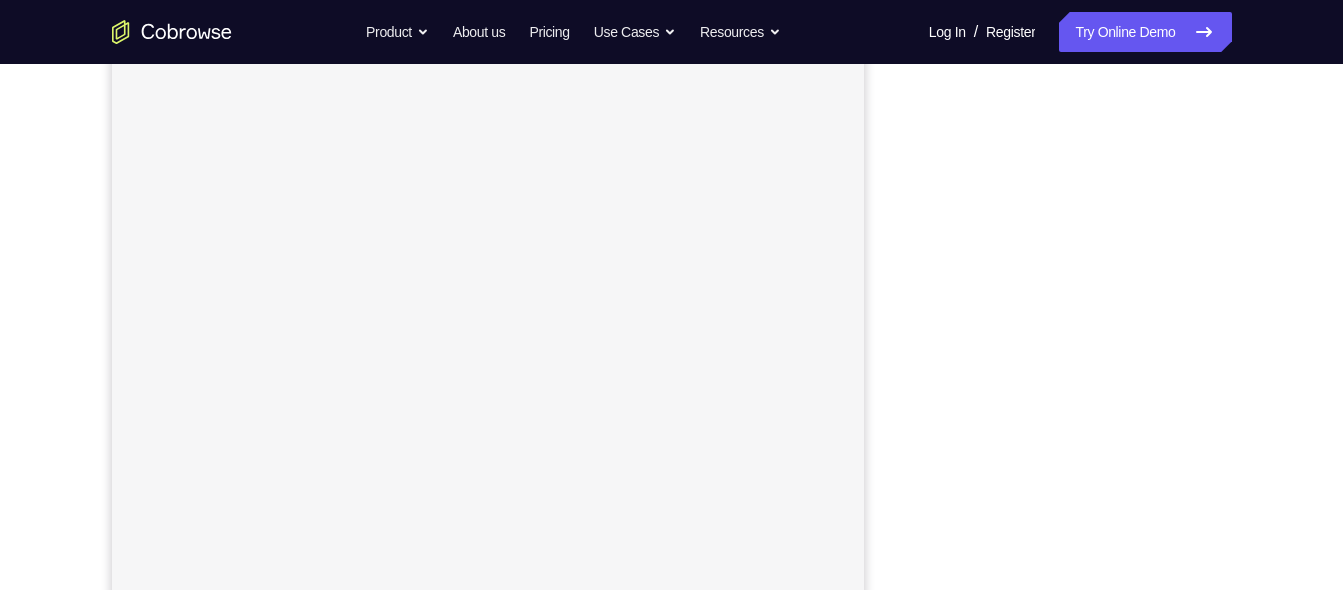 scroll, scrollTop: 318, scrollLeft: 0, axis: vertical 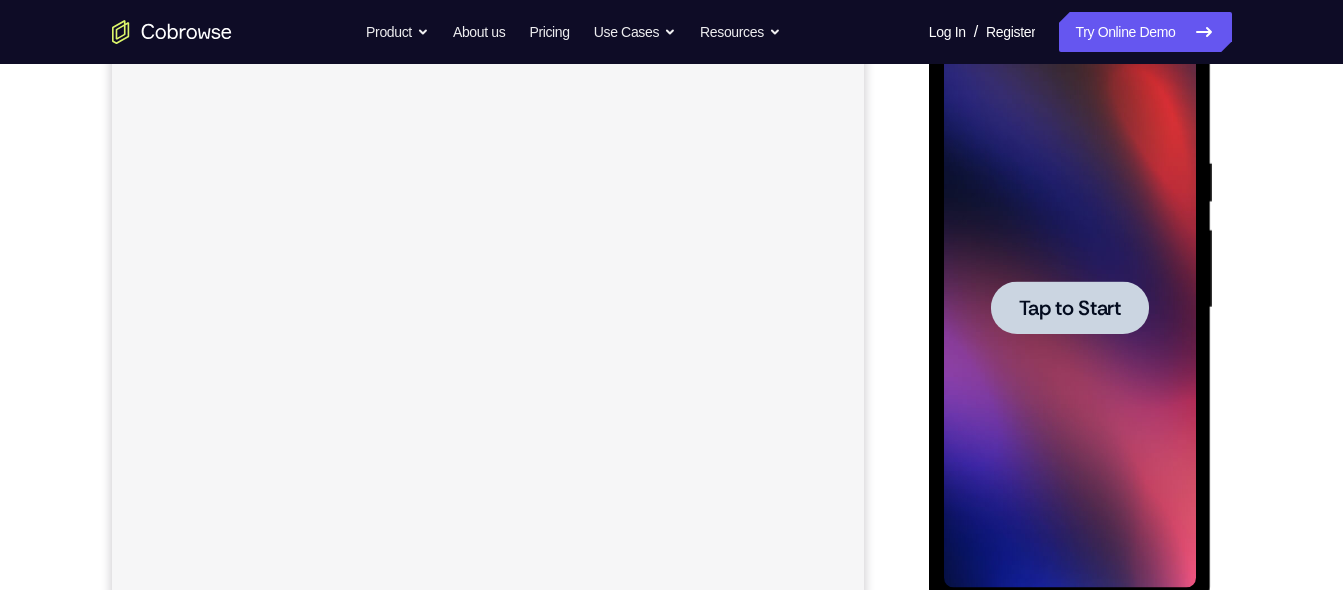 click on "Tap to Start" at bounding box center [1070, 308] 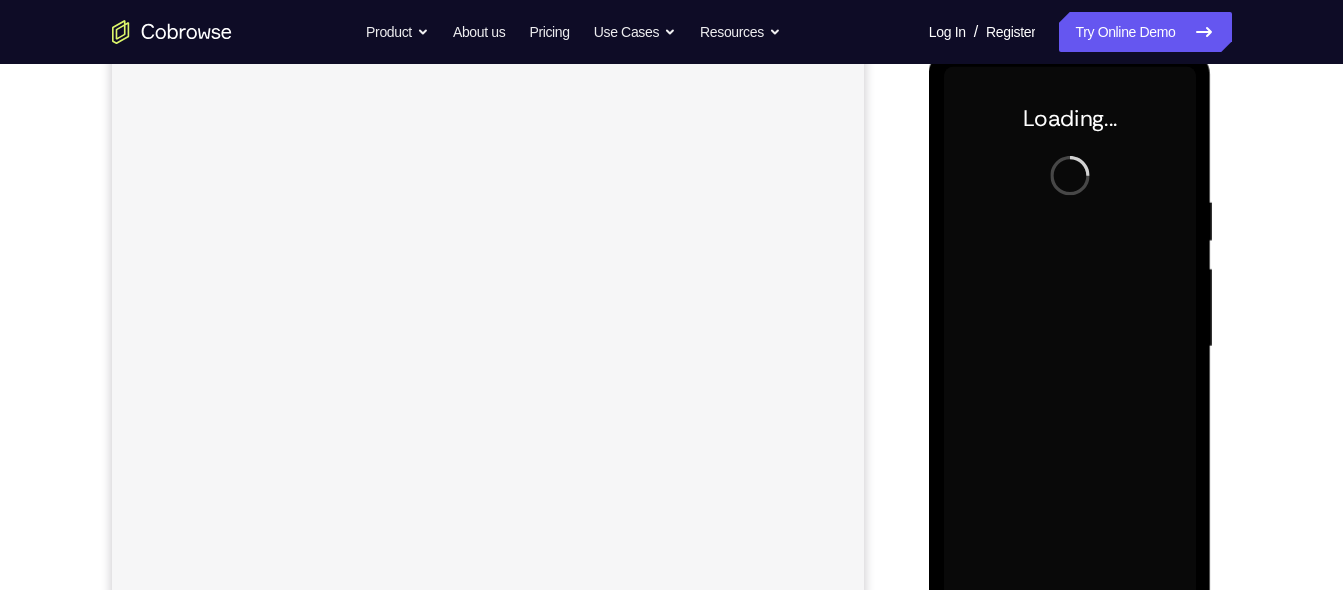 scroll, scrollTop: 283, scrollLeft: 0, axis: vertical 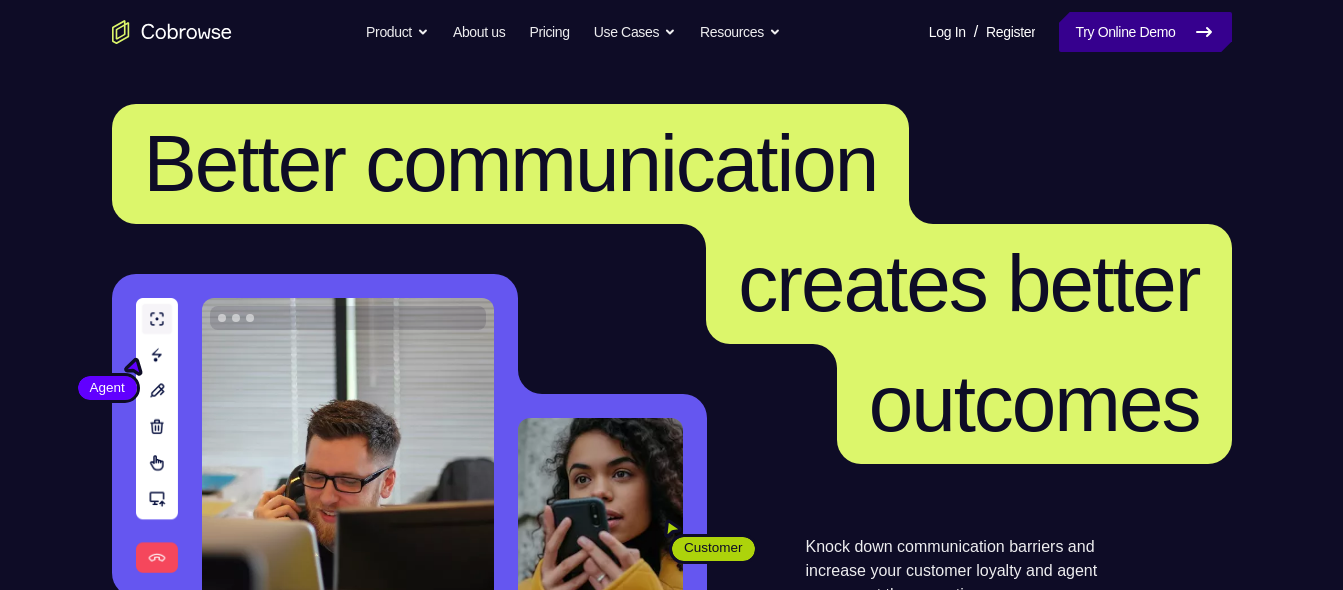 click on "Try Online Demo" at bounding box center [1145, 32] 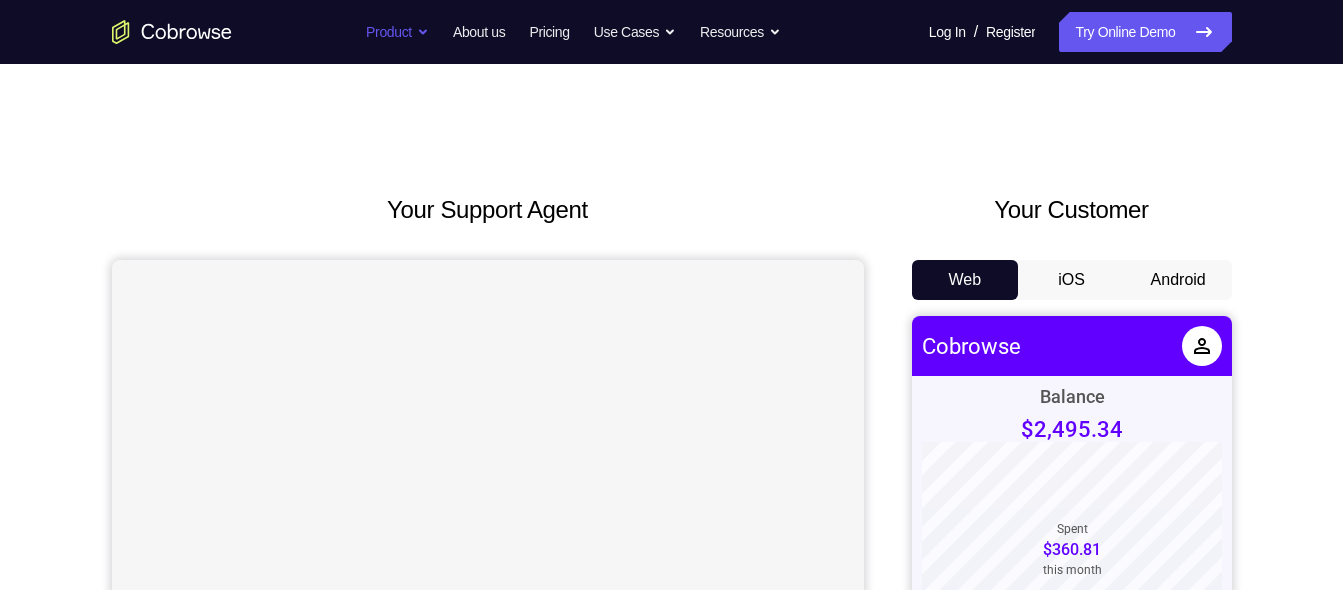 scroll, scrollTop: 0, scrollLeft: 0, axis: both 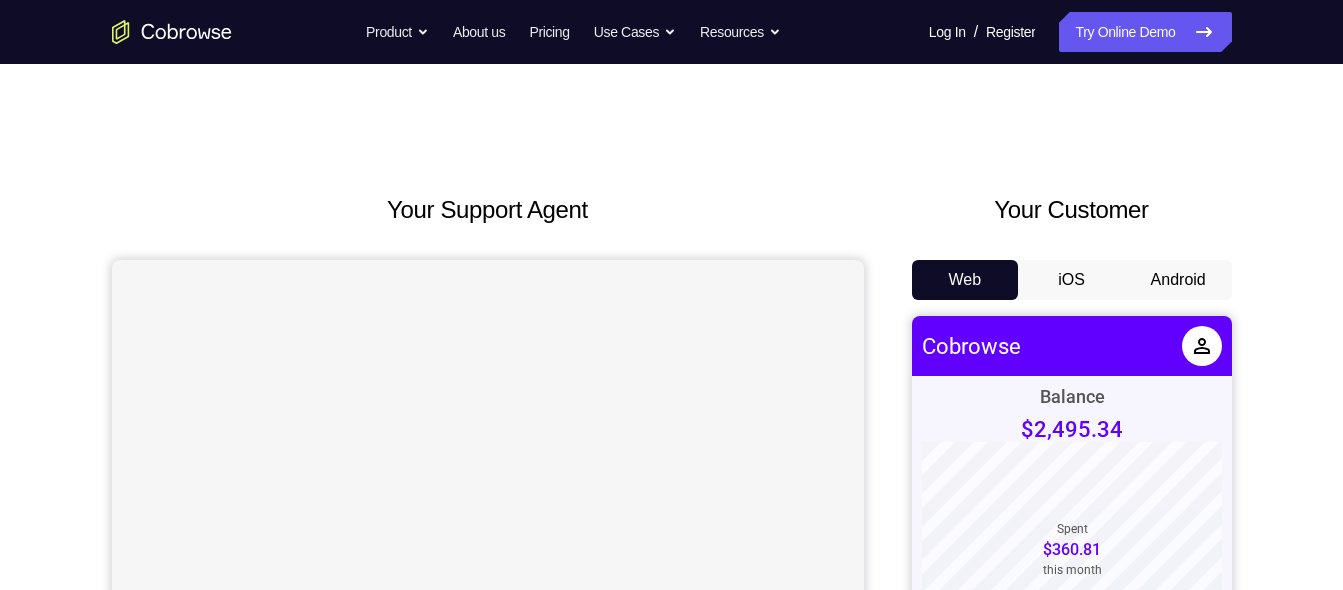 click on "Android" at bounding box center [1178, 280] 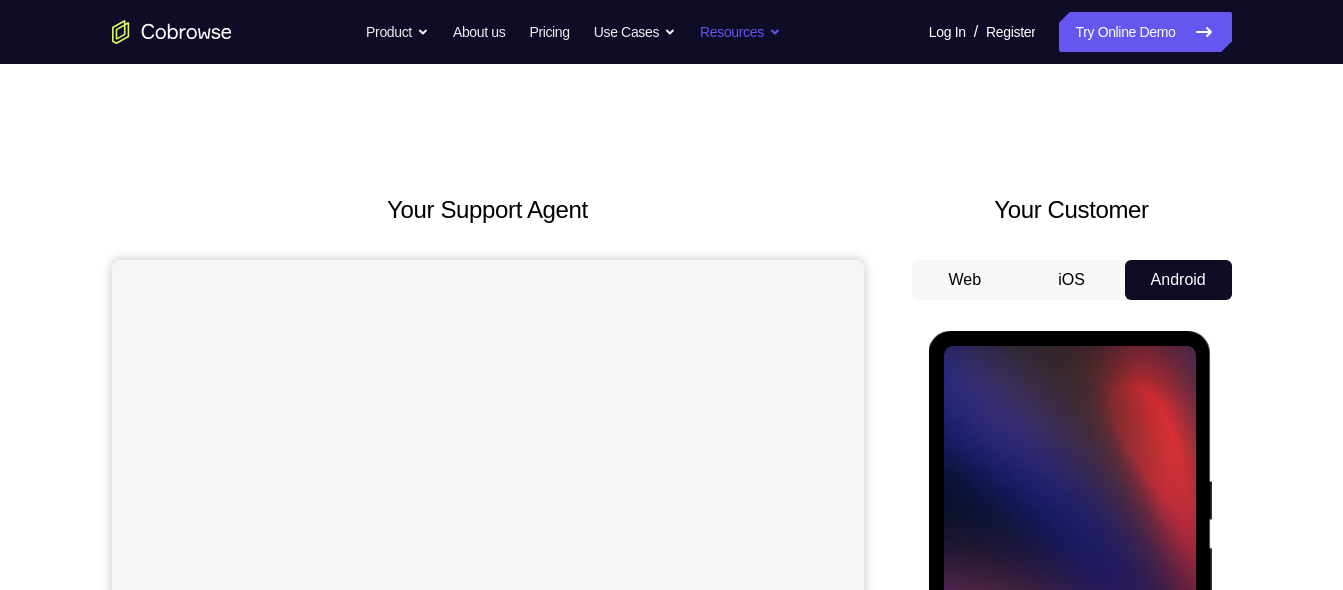 scroll, scrollTop: 0, scrollLeft: 0, axis: both 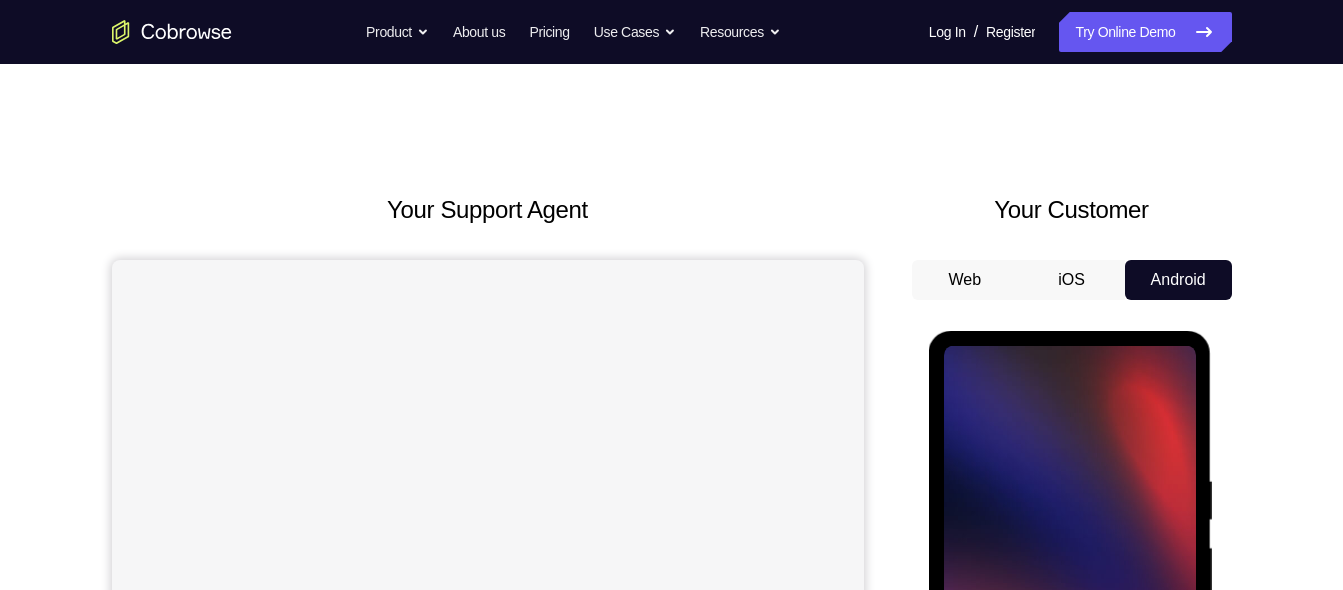 click on "Your Support Agent             Your Customer       Web   iOS   Android" at bounding box center (672, 561) 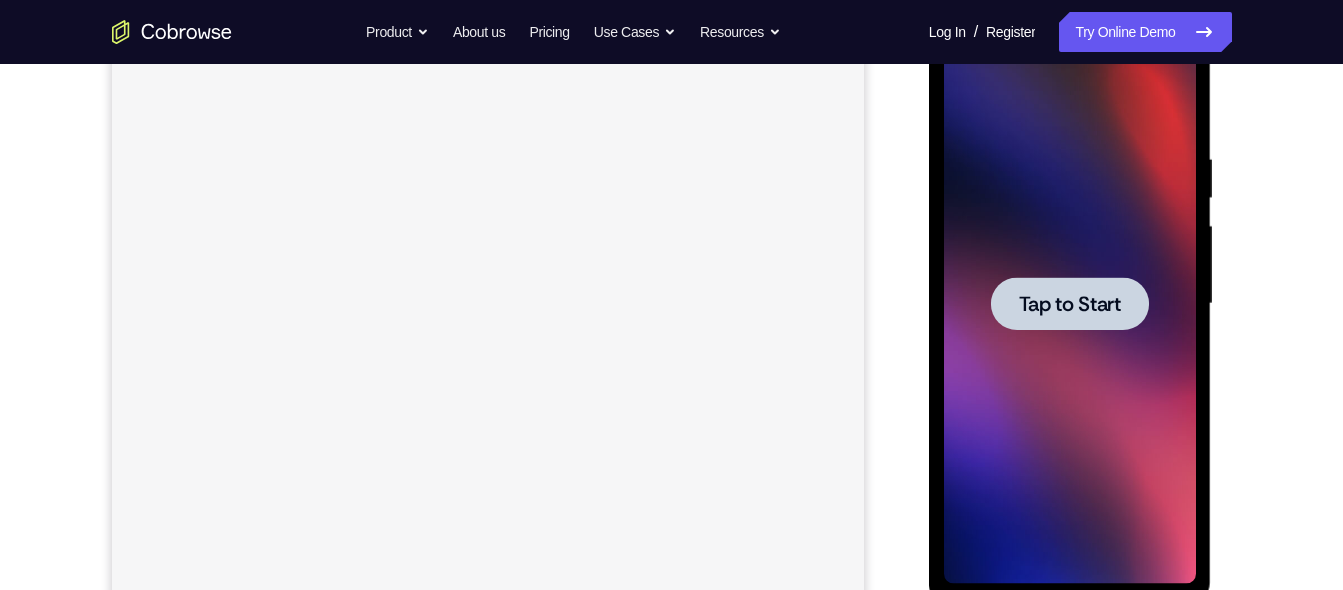 scroll, scrollTop: 320, scrollLeft: 0, axis: vertical 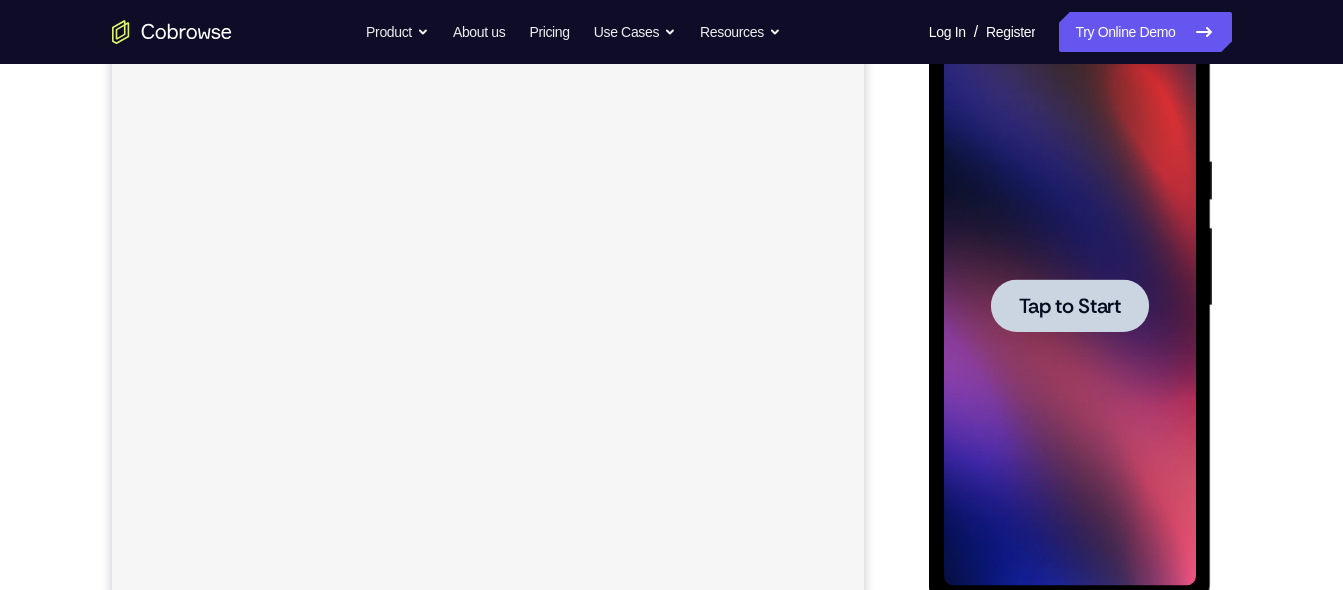 click on "Tap to Start" at bounding box center (1070, 306) 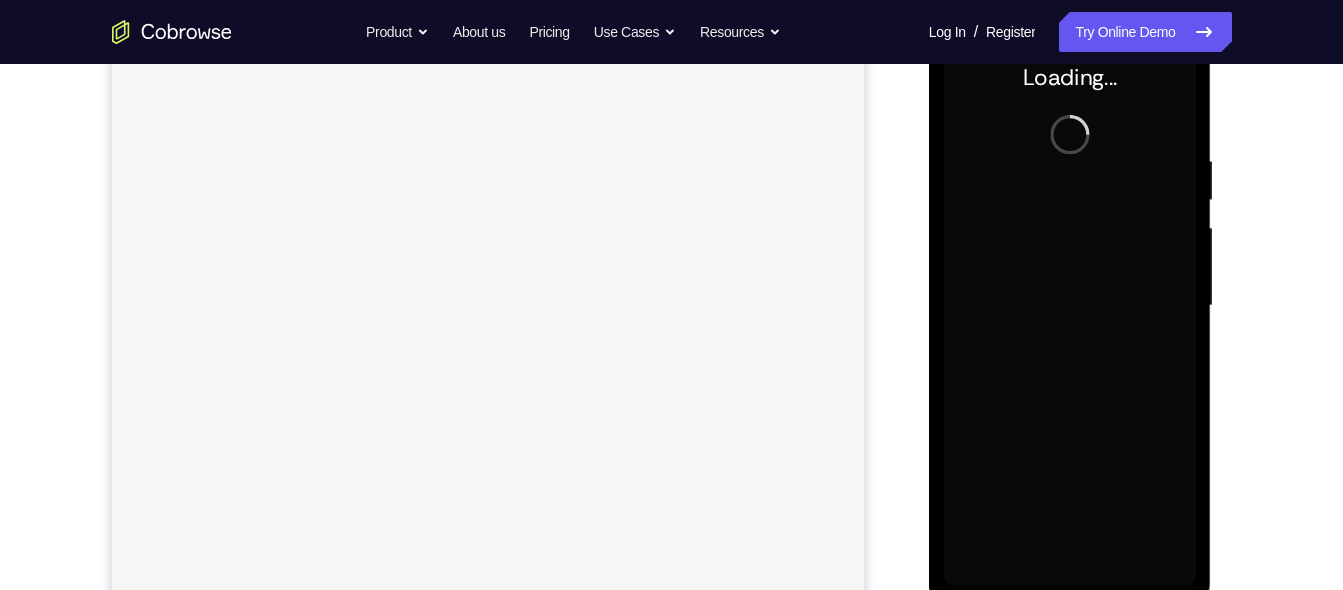 click at bounding box center (1070, 306) 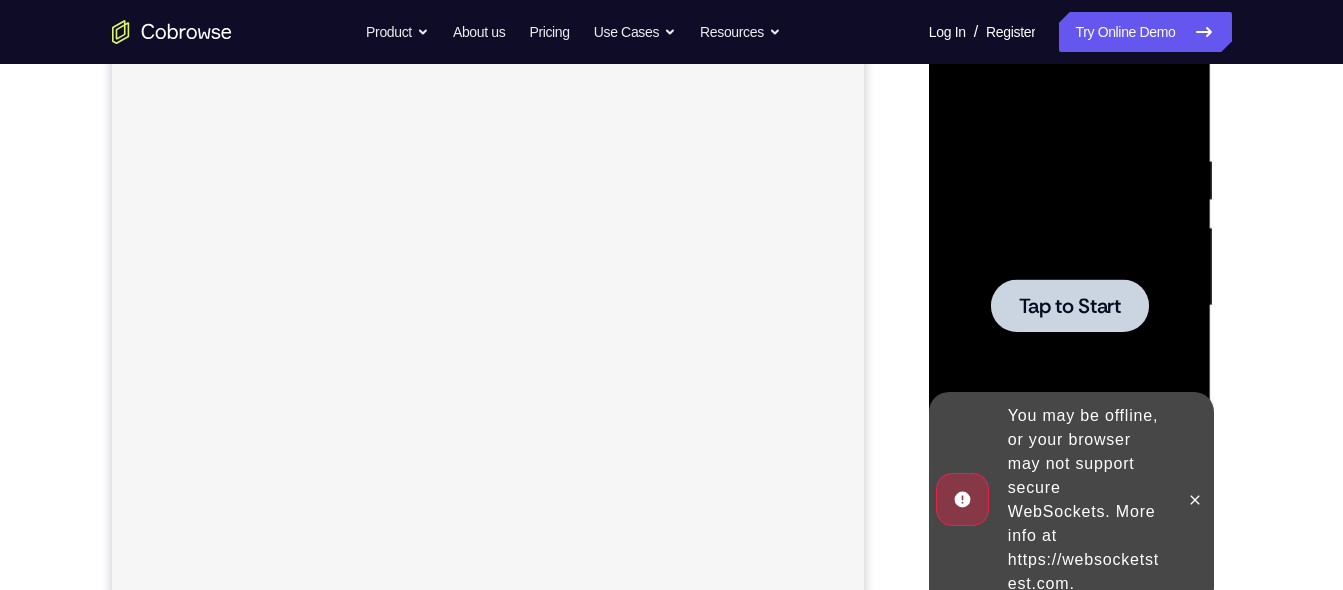 drag, startPoint x: 2281, startPoint y: 34, endPoint x: 940, endPoint y: 266, distance: 1360.9207 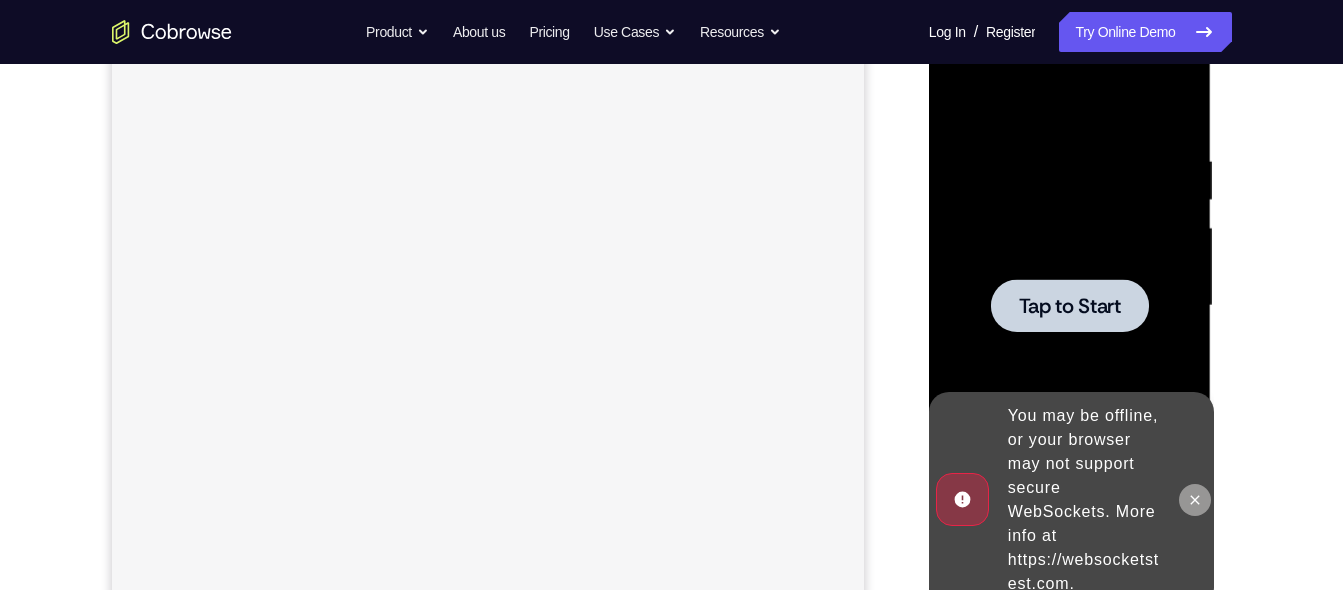 click at bounding box center (1195, 500) 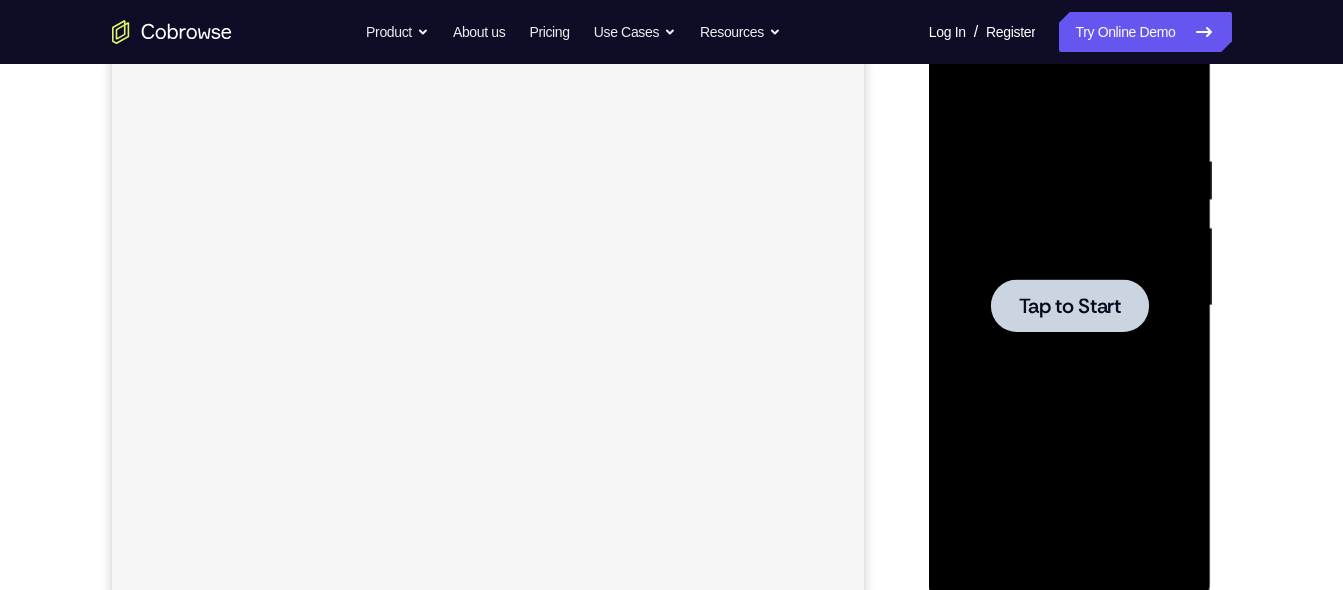 click on "Tap to Start" at bounding box center [1070, 306] 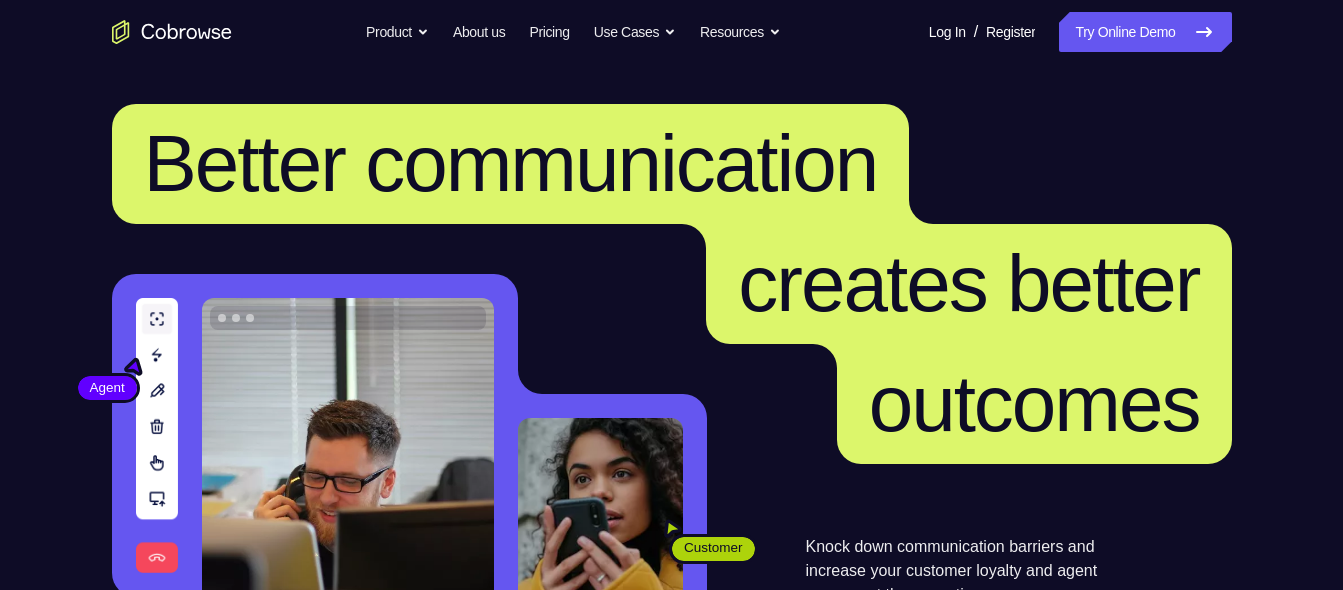 scroll, scrollTop: 0, scrollLeft: 0, axis: both 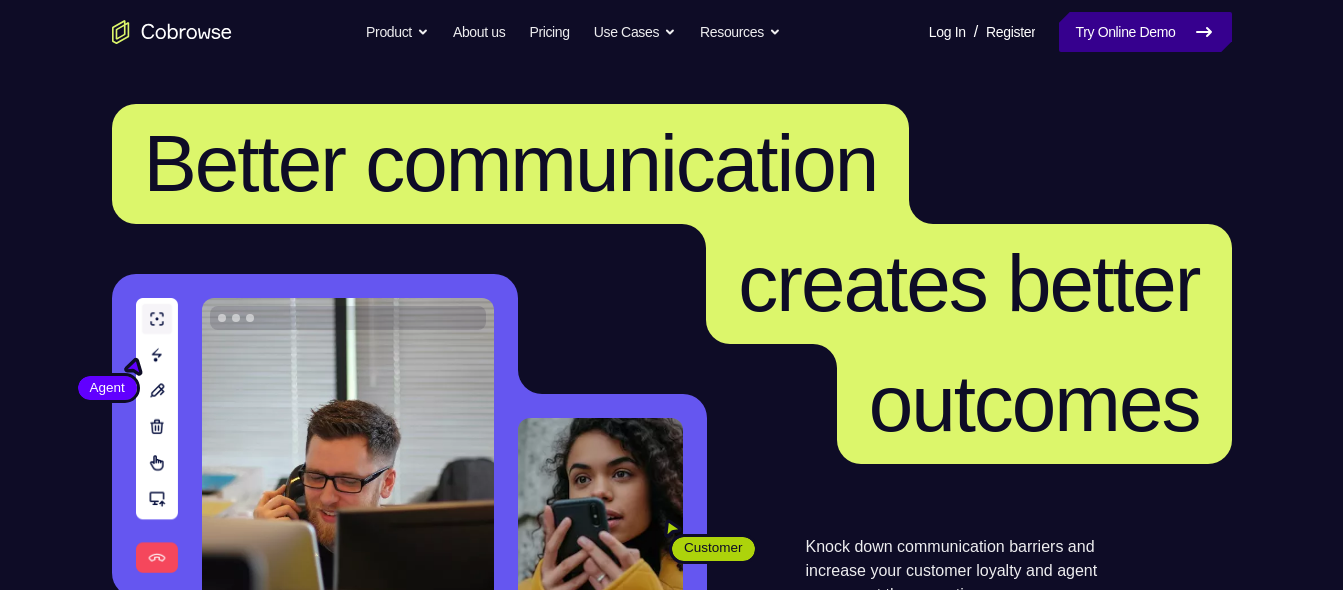 click on "Try Online Demo" at bounding box center [1145, 32] 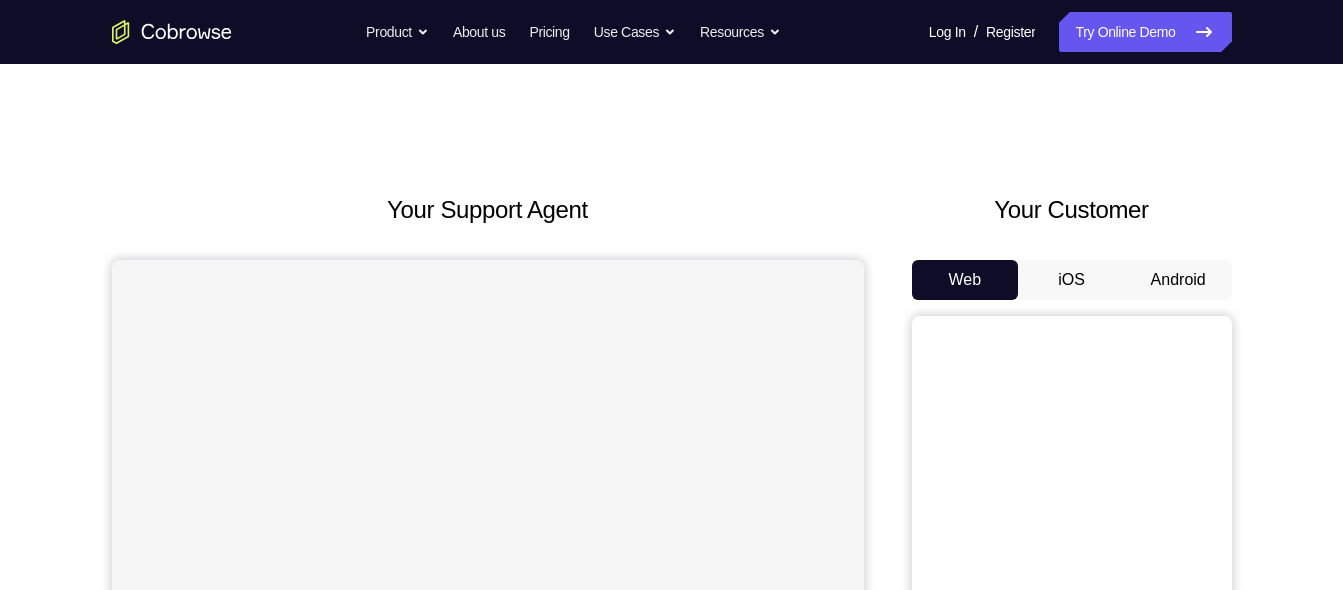 scroll, scrollTop: 40, scrollLeft: 0, axis: vertical 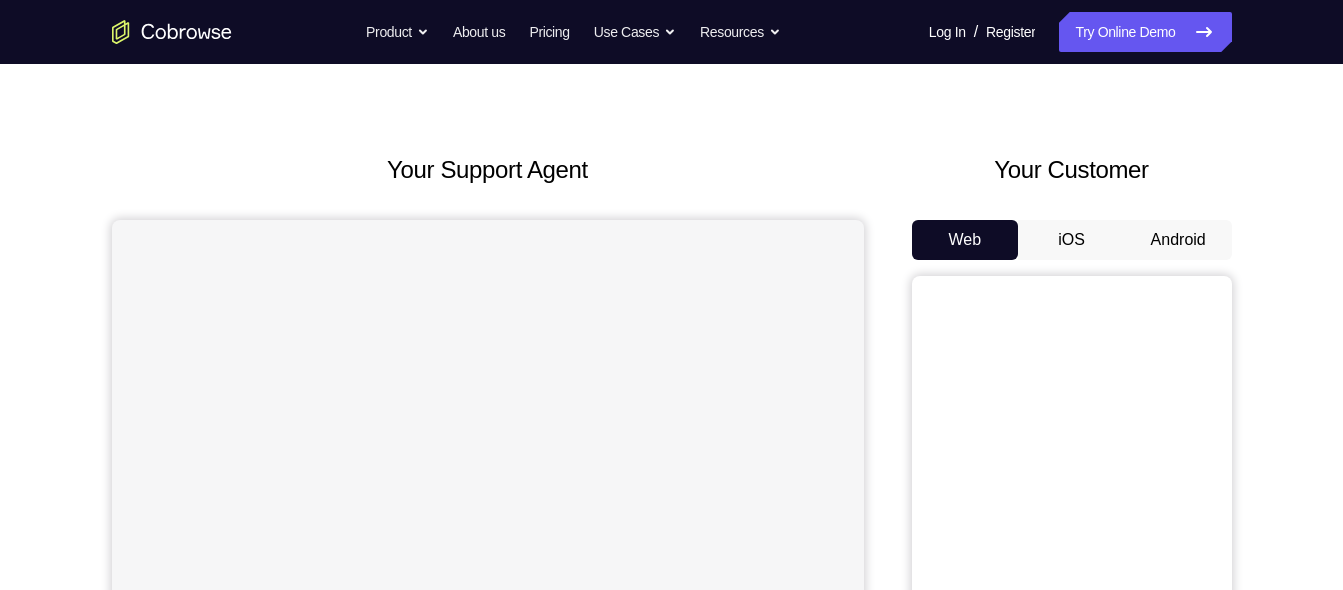 click on "Your Support Agent" at bounding box center (488, 521) 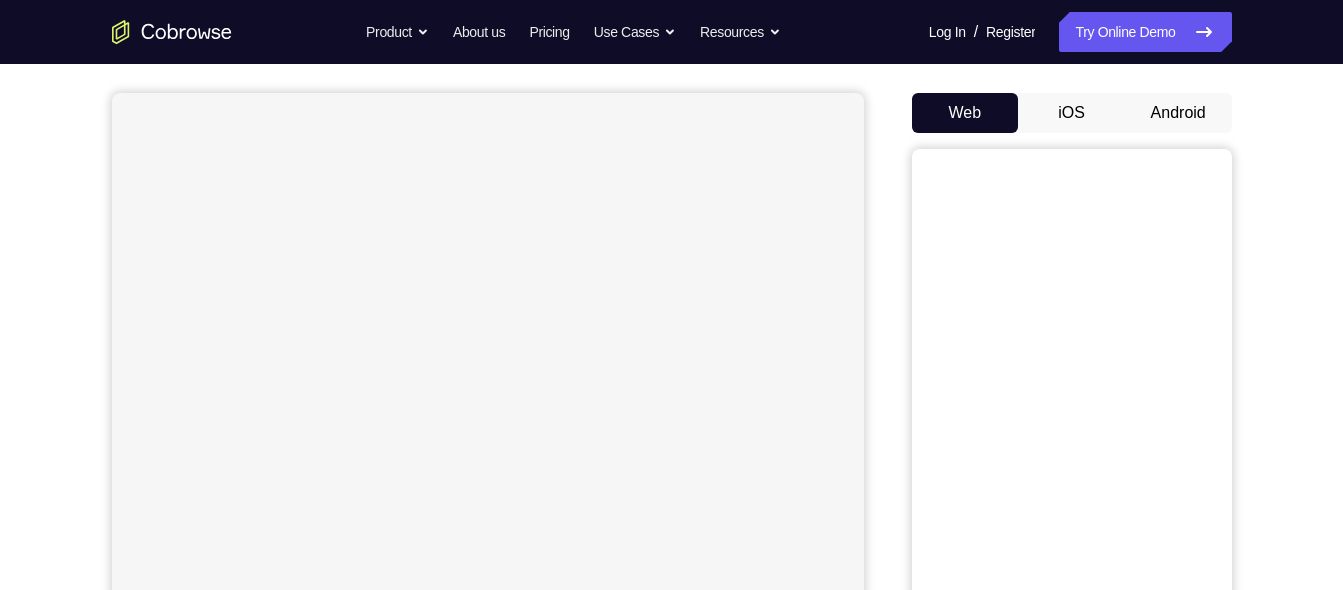 scroll, scrollTop: 80, scrollLeft: 0, axis: vertical 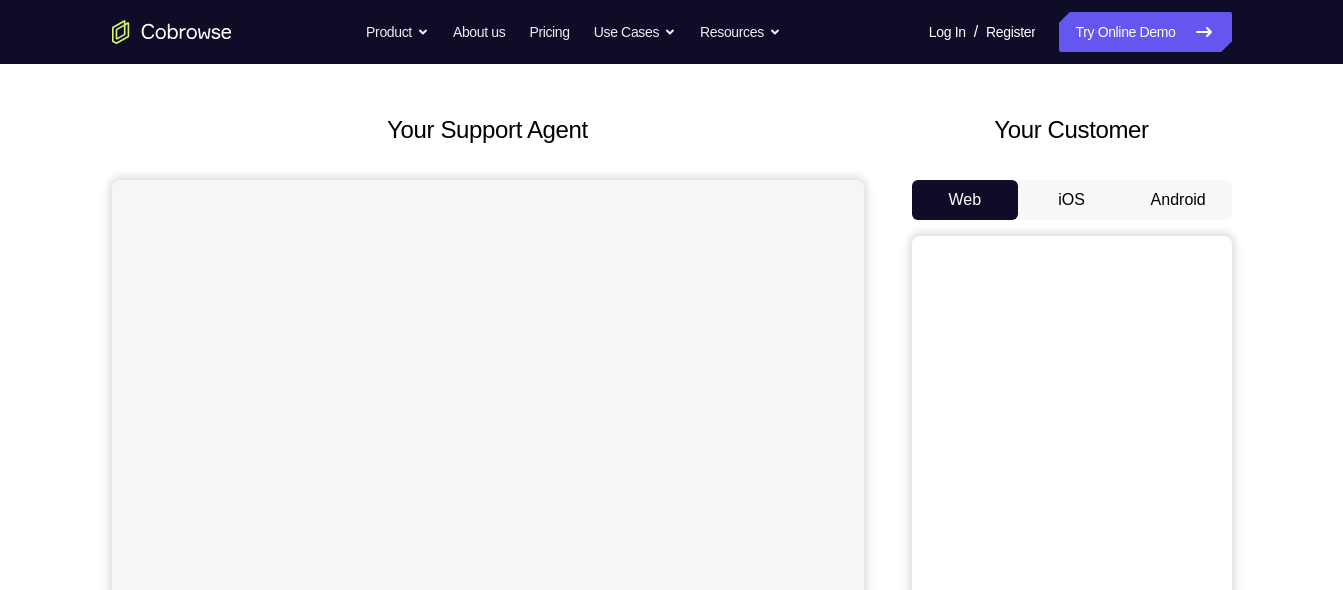 click on "Android" at bounding box center [1178, 200] 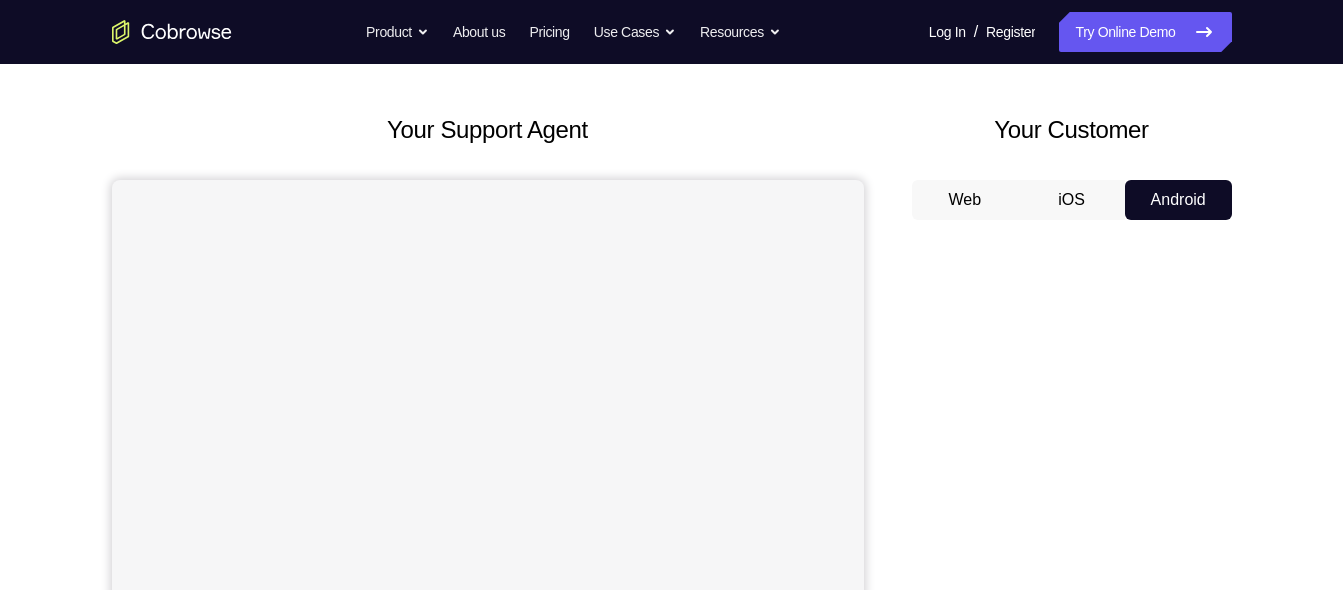 type 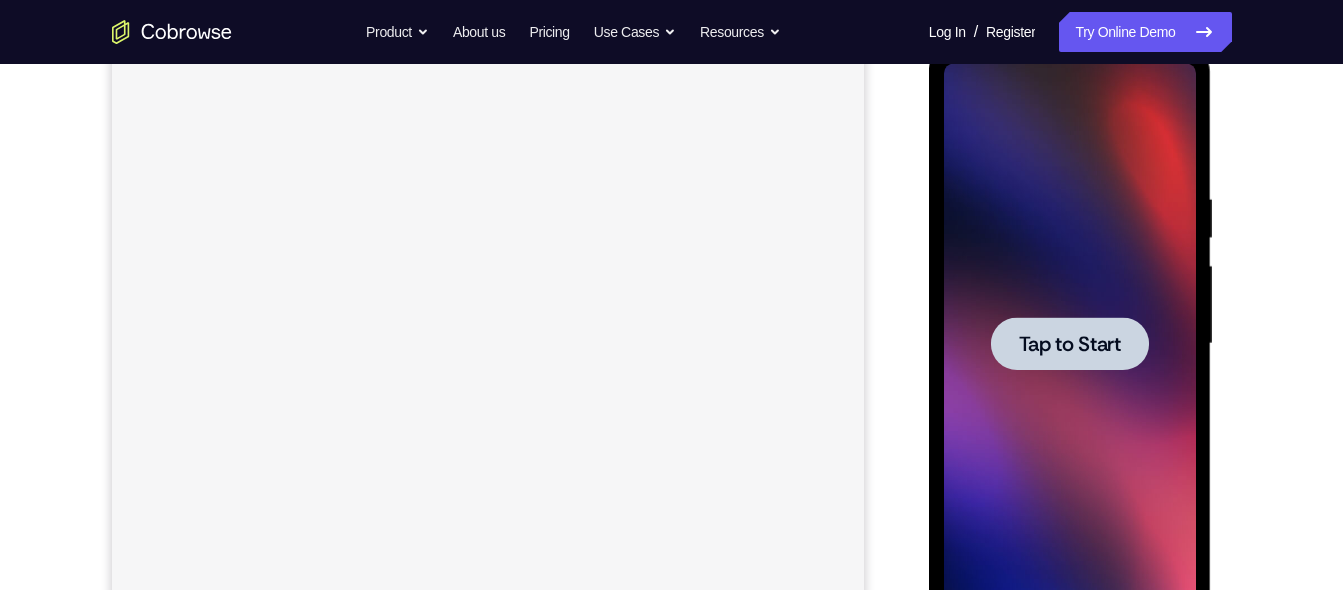 scroll, scrollTop: 240, scrollLeft: 0, axis: vertical 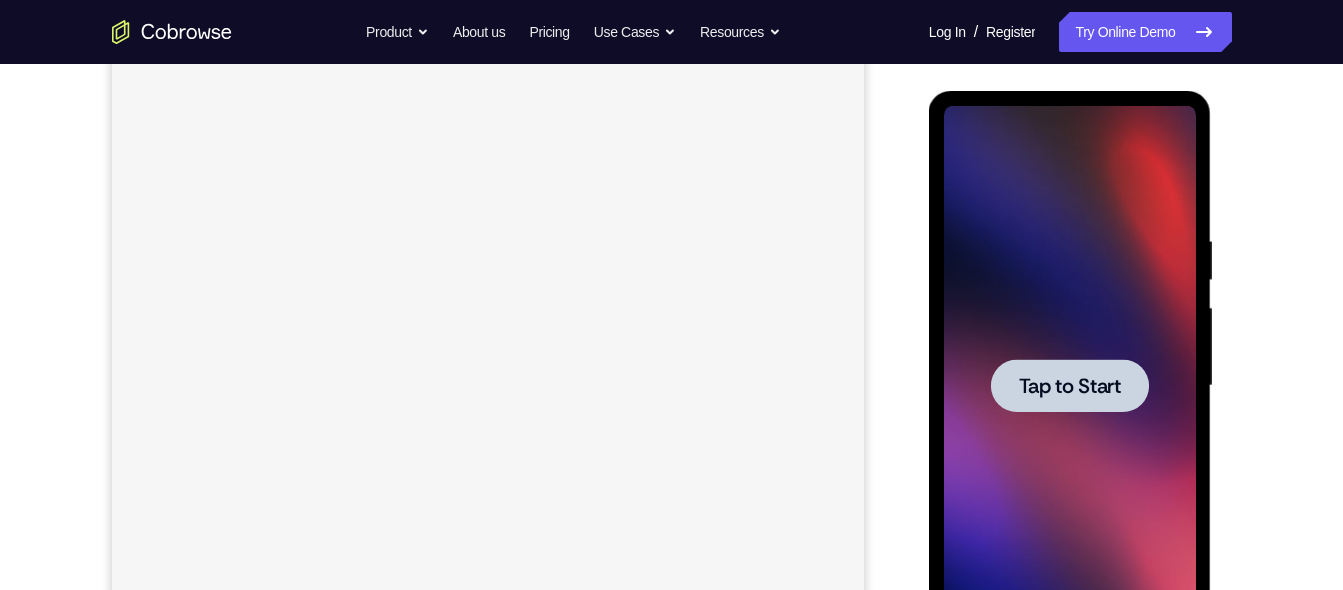 click on "Tap to Start" at bounding box center (1070, 386) 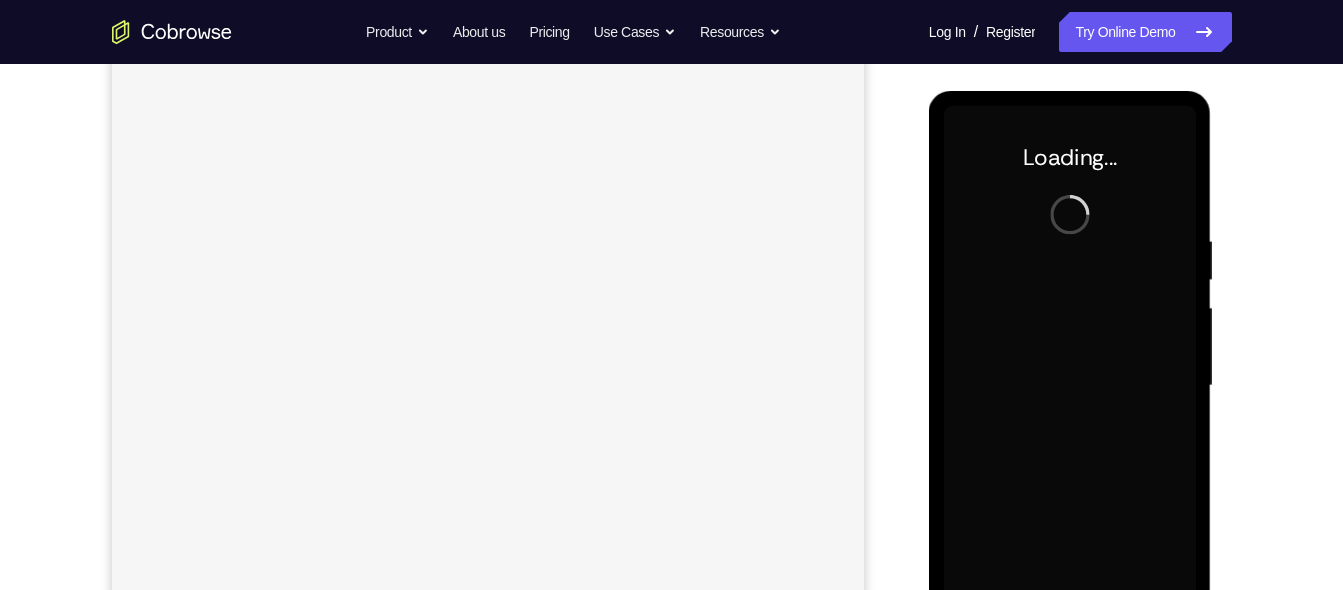click on "Your Support Agent             Your Customer       Web   iOS   Android" at bounding box center (672, 321) 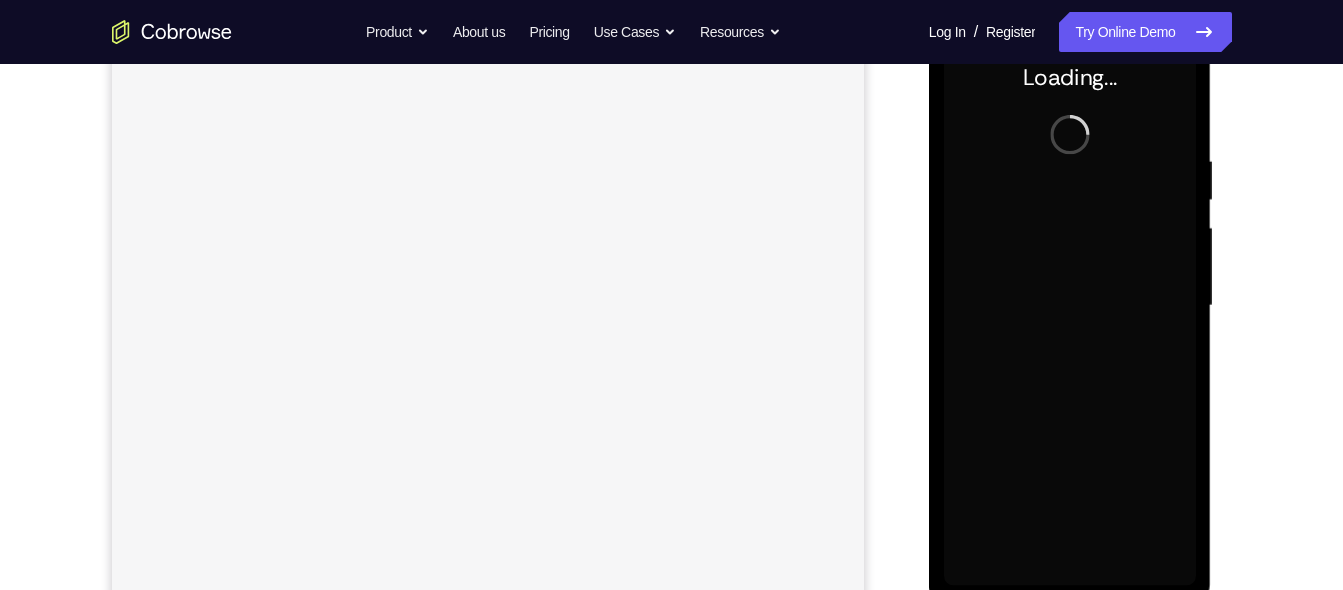 scroll, scrollTop: 280, scrollLeft: 0, axis: vertical 